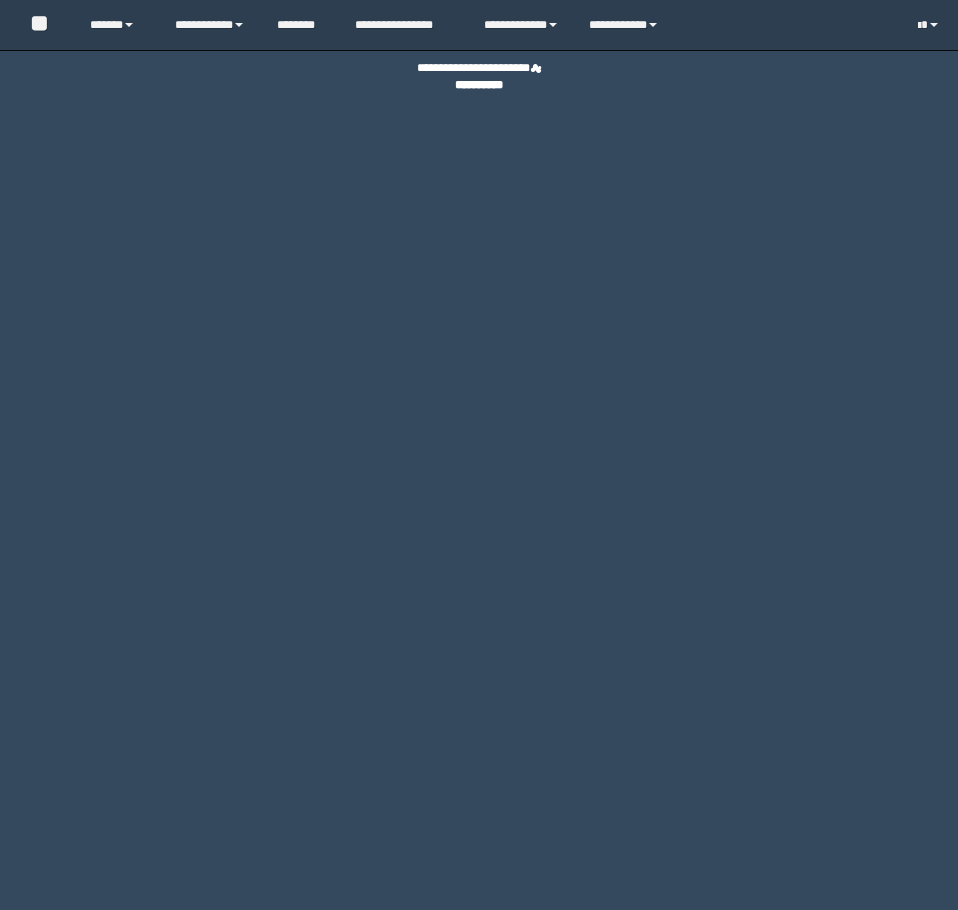 scroll, scrollTop: 0, scrollLeft: 0, axis: both 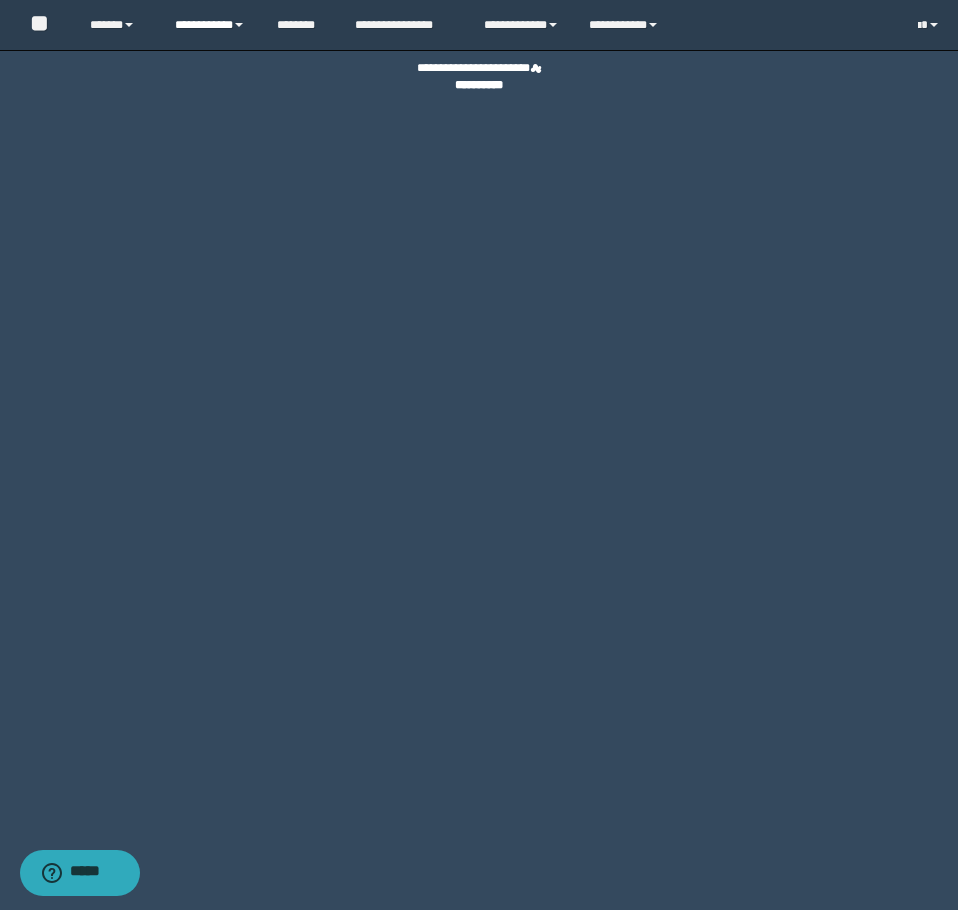 click on "**********" at bounding box center (210, 25) 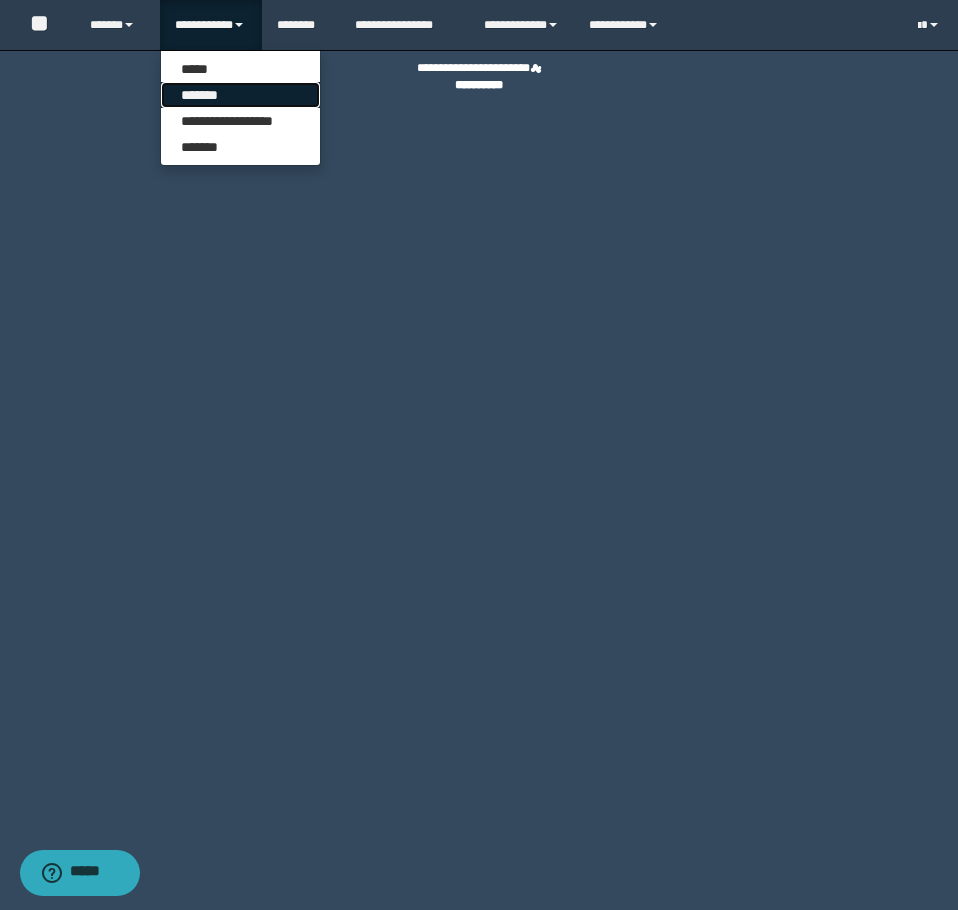 click on "*******" at bounding box center [240, 95] 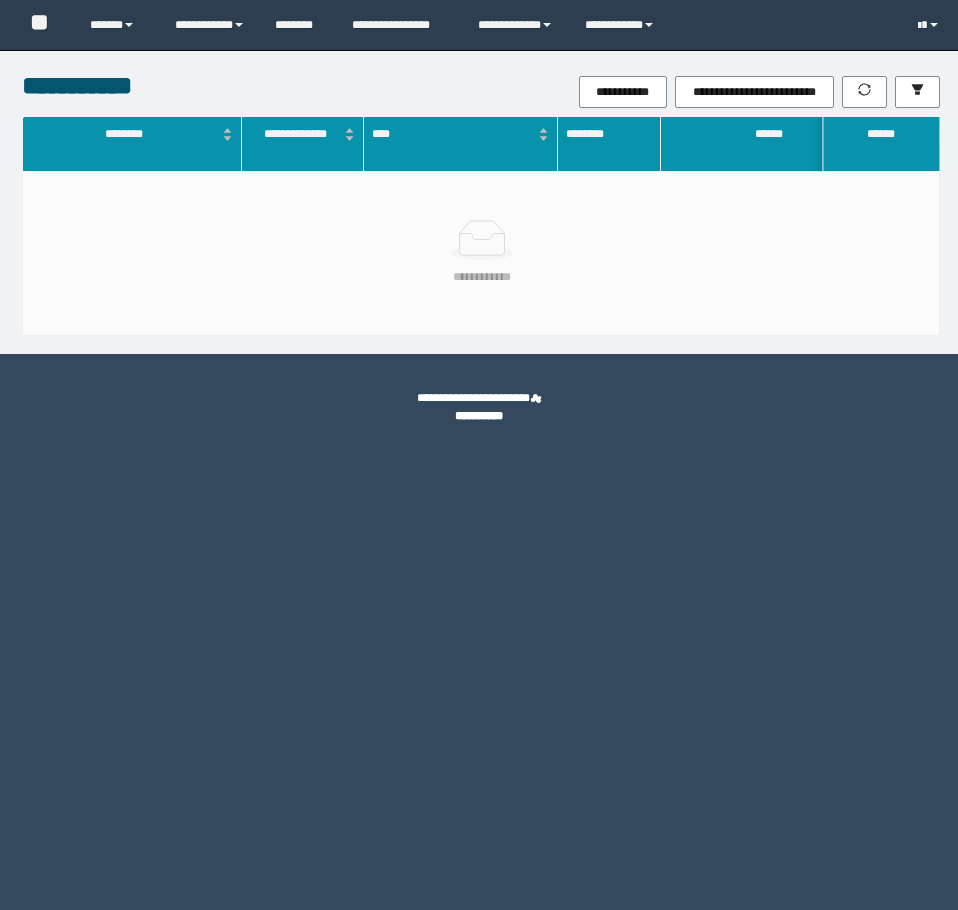 scroll, scrollTop: 0, scrollLeft: 0, axis: both 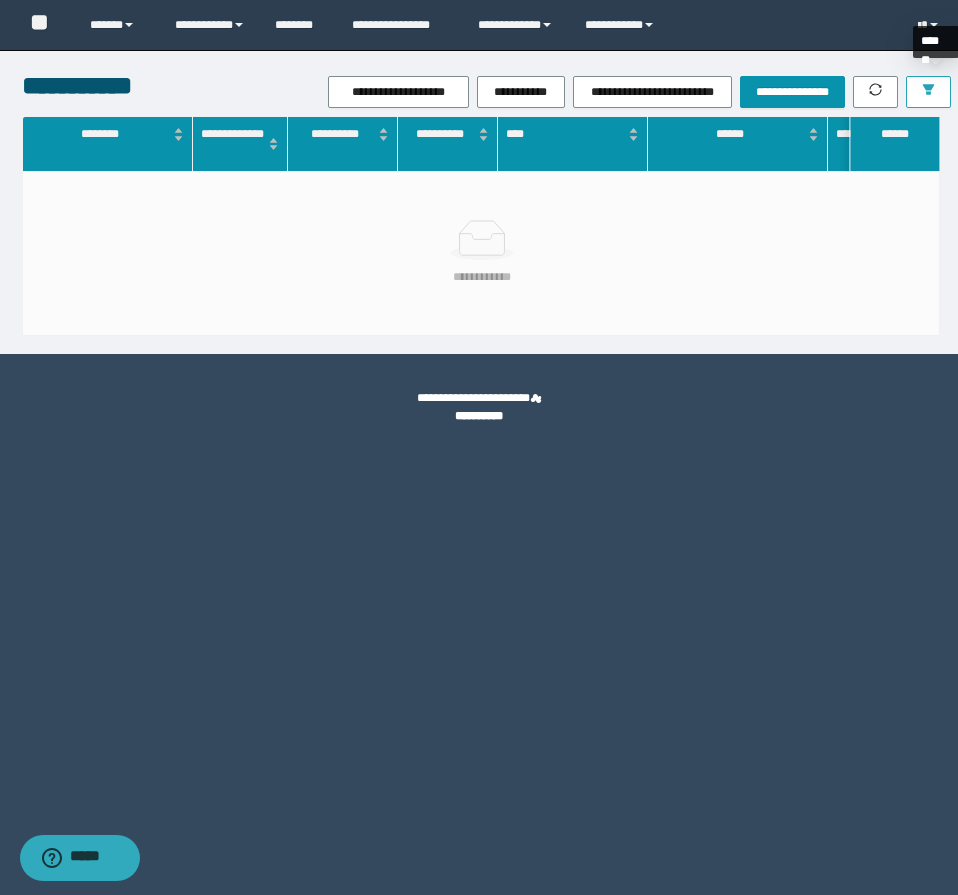 click at bounding box center (928, 92) 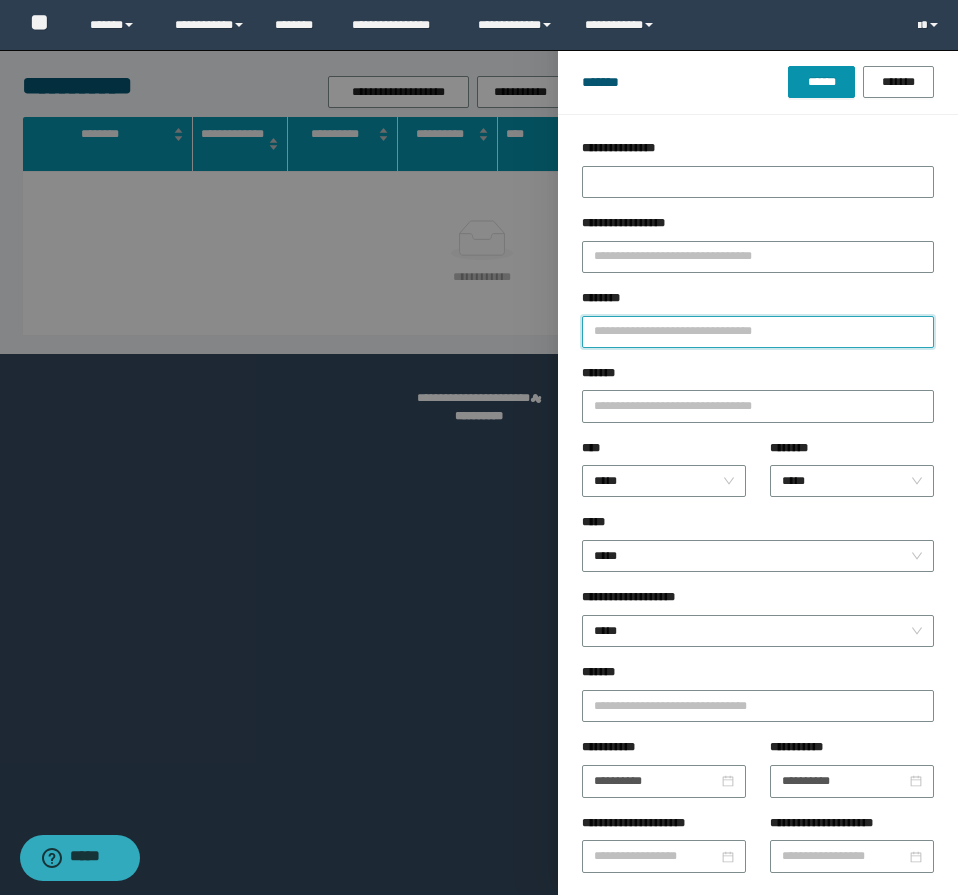 click on "********" at bounding box center (758, 332) 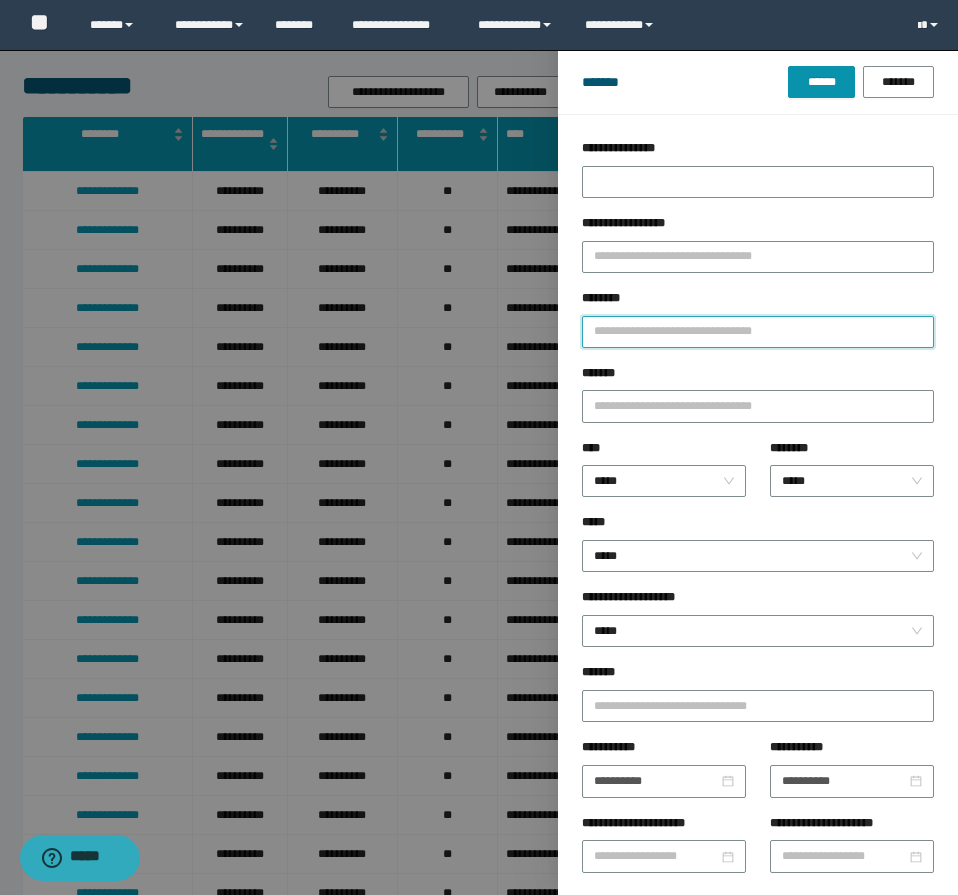 click on "********" at bounding box center [758, 332] 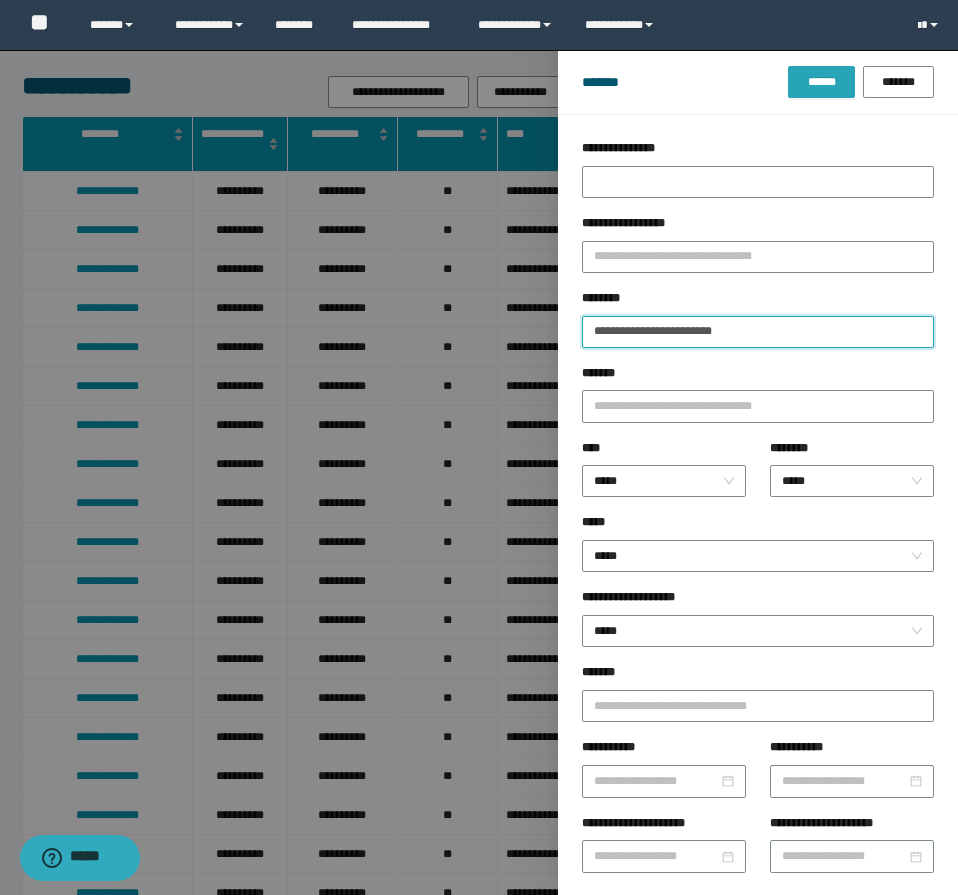 type on "**********" 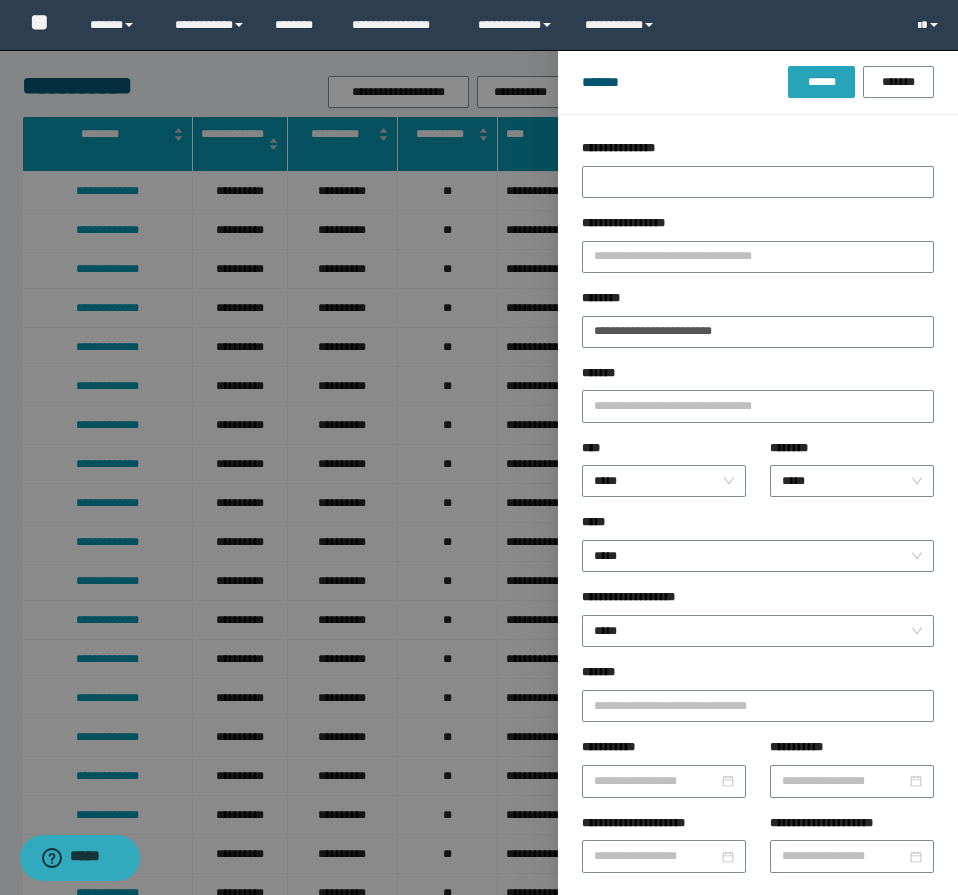 click on "******" at bounding box center (821, 82) 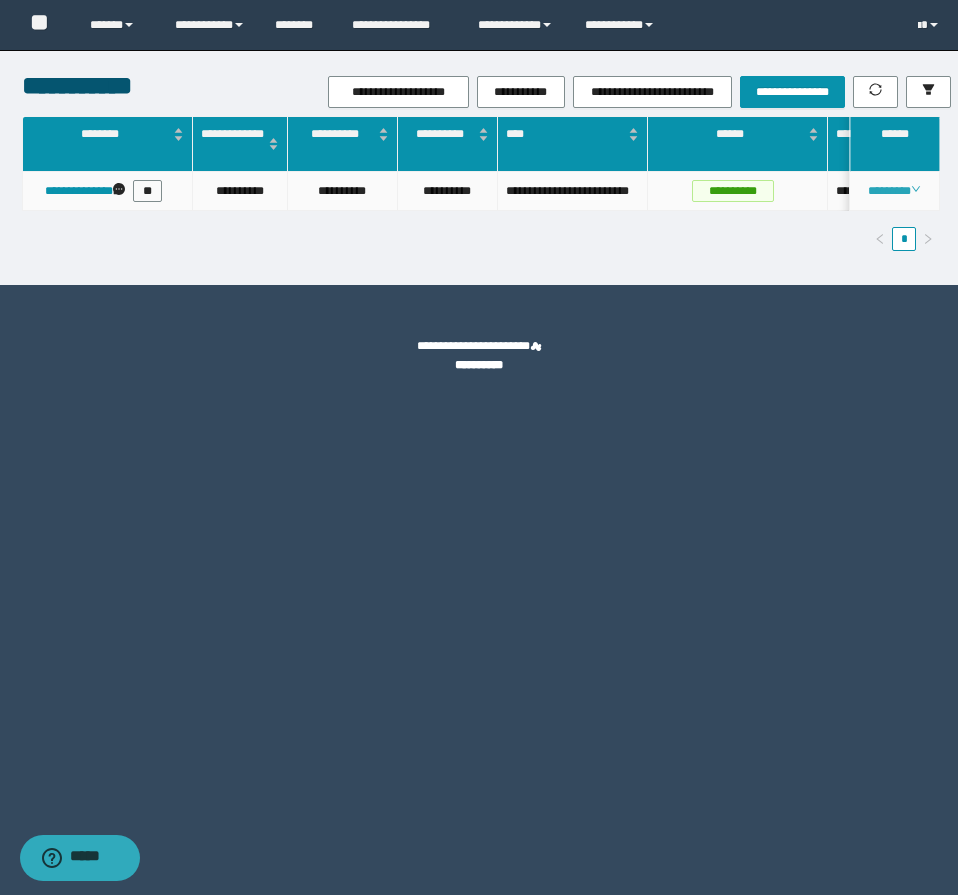 click on "********" at bounding box center (894, 191) 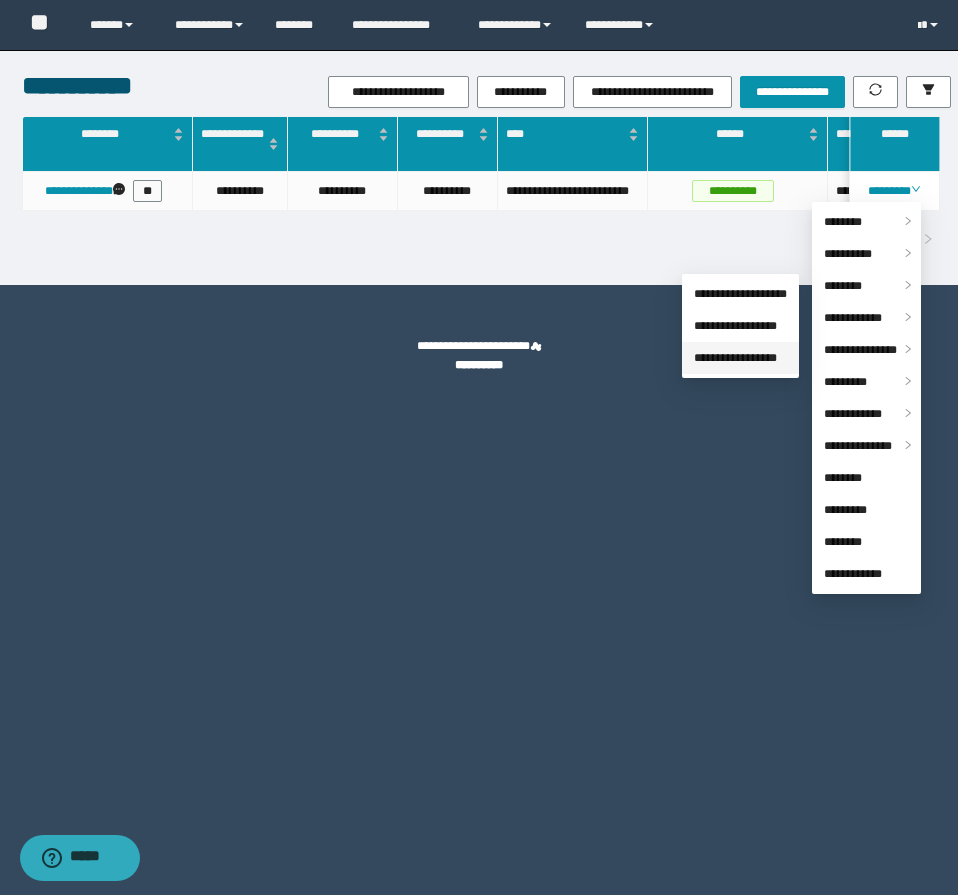 click on "**********" at bounding box center [735, 358] 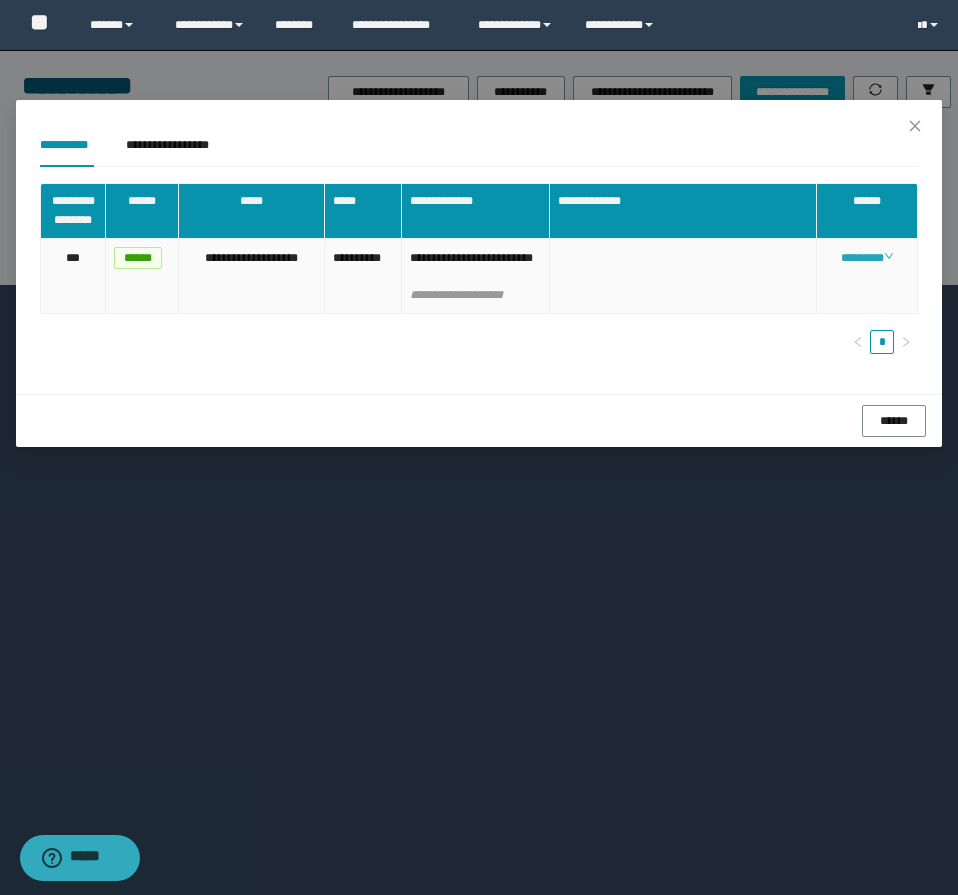 click on "********" at bounding box center (867, 258) 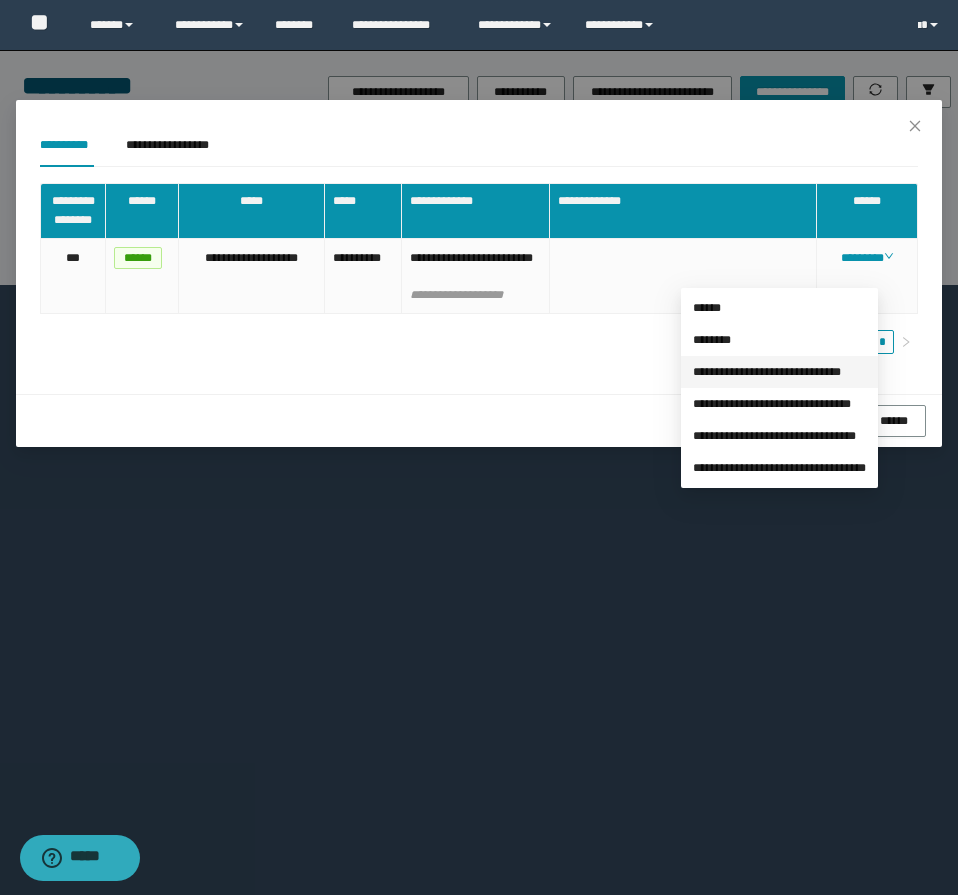 click on "**********" at bounding box center (767, 372) 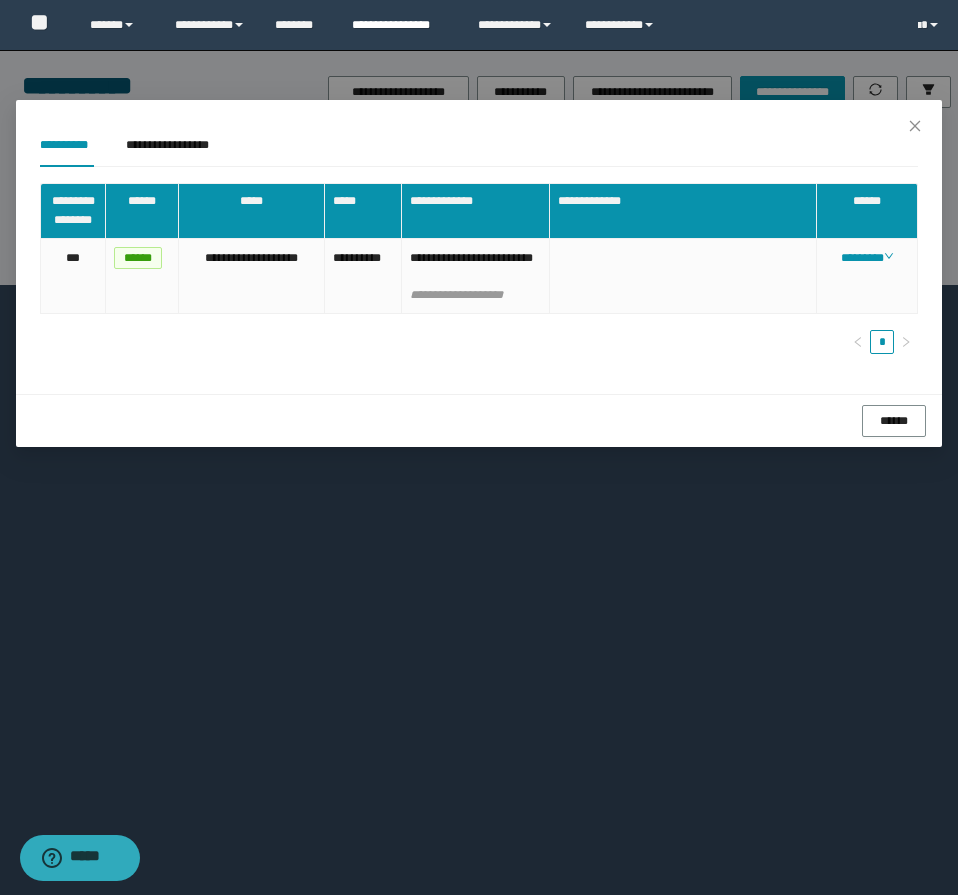 click on "**********" at bounding box center (400, 25) 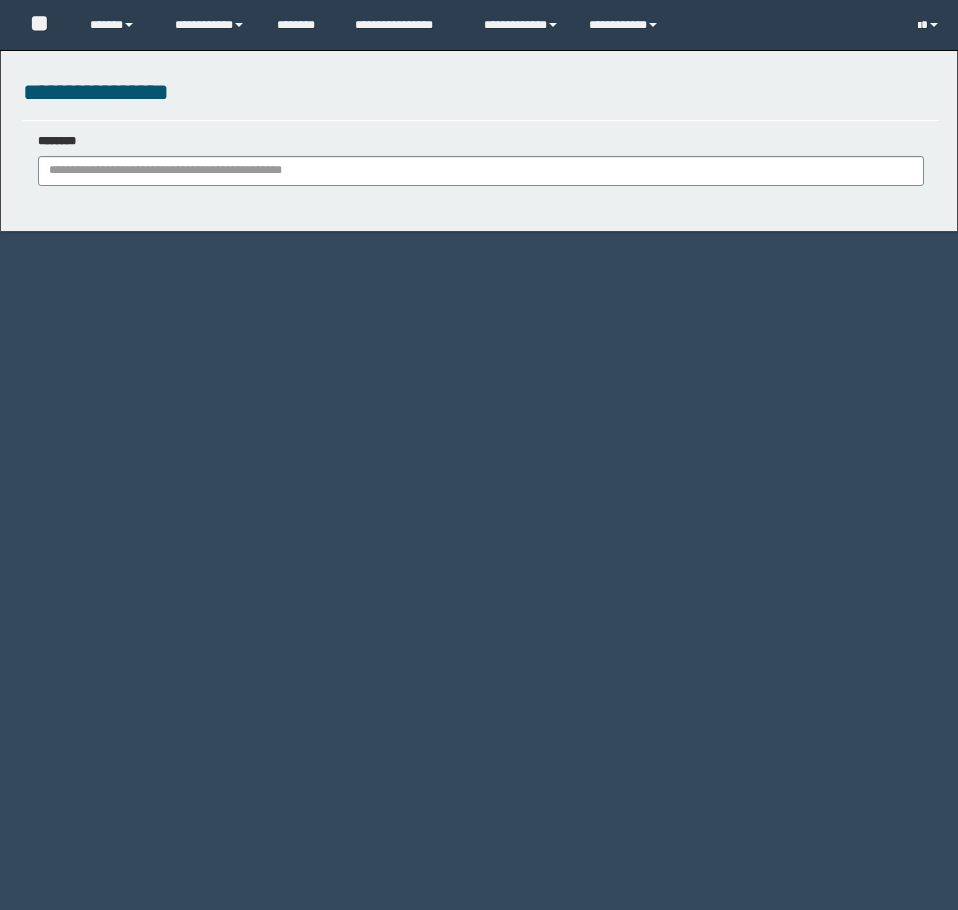 scroll, scrollTop: 0, scrollLeft: 0, axis: both 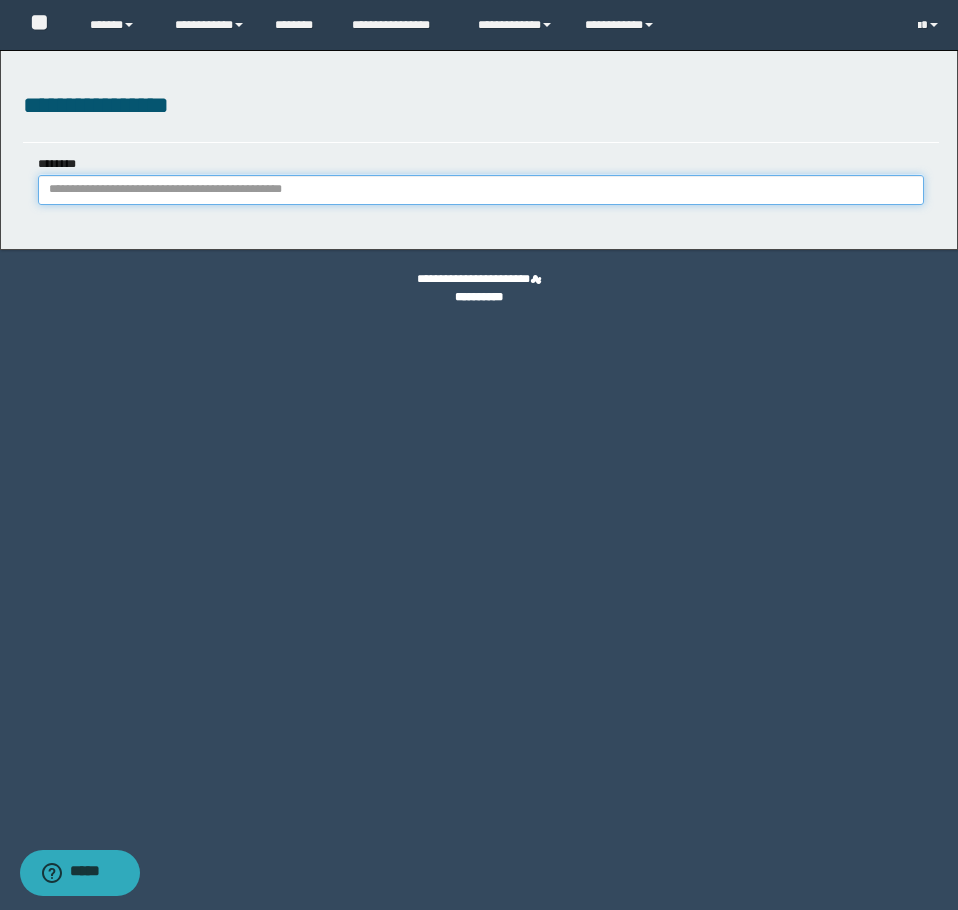 click on "********" at bounding box center (481, 190) 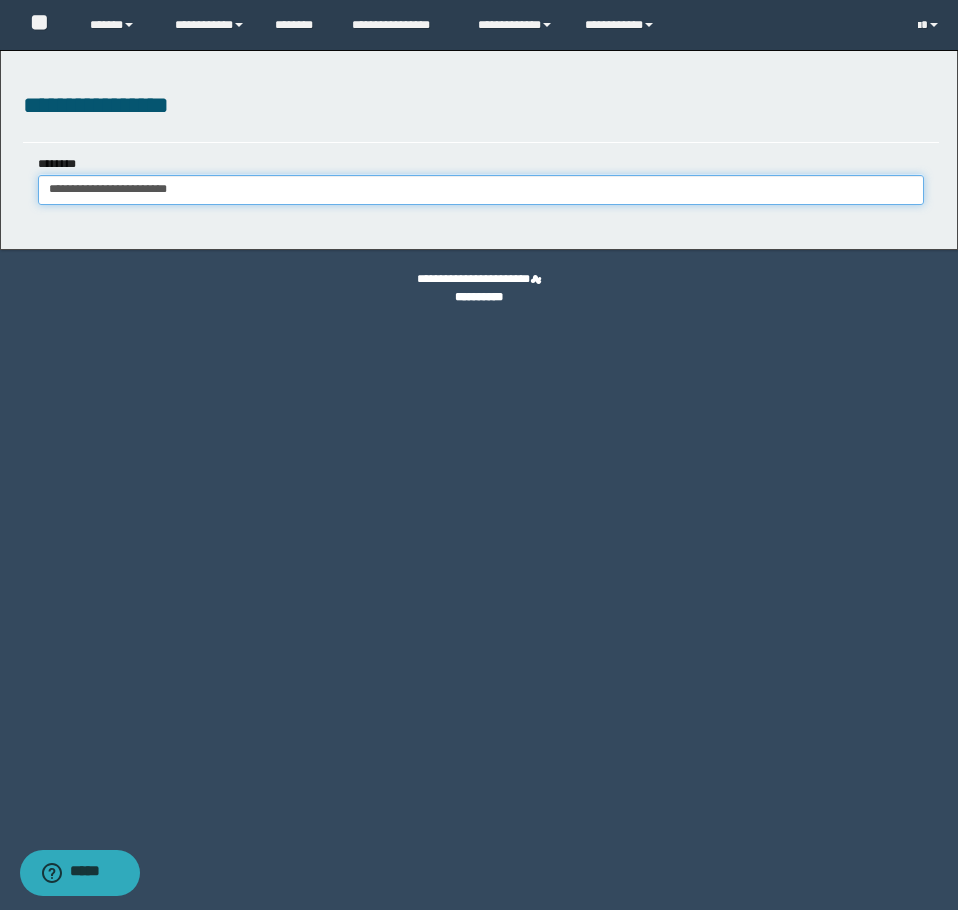 type on "**********" 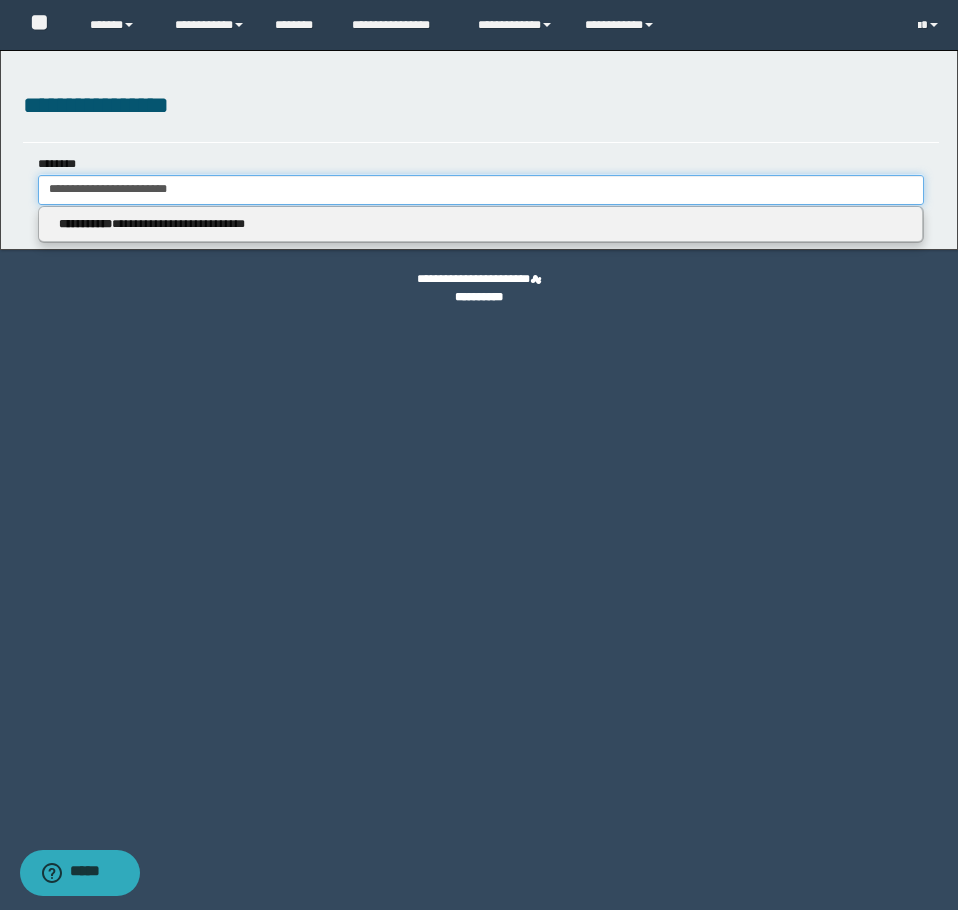 type on "**********" 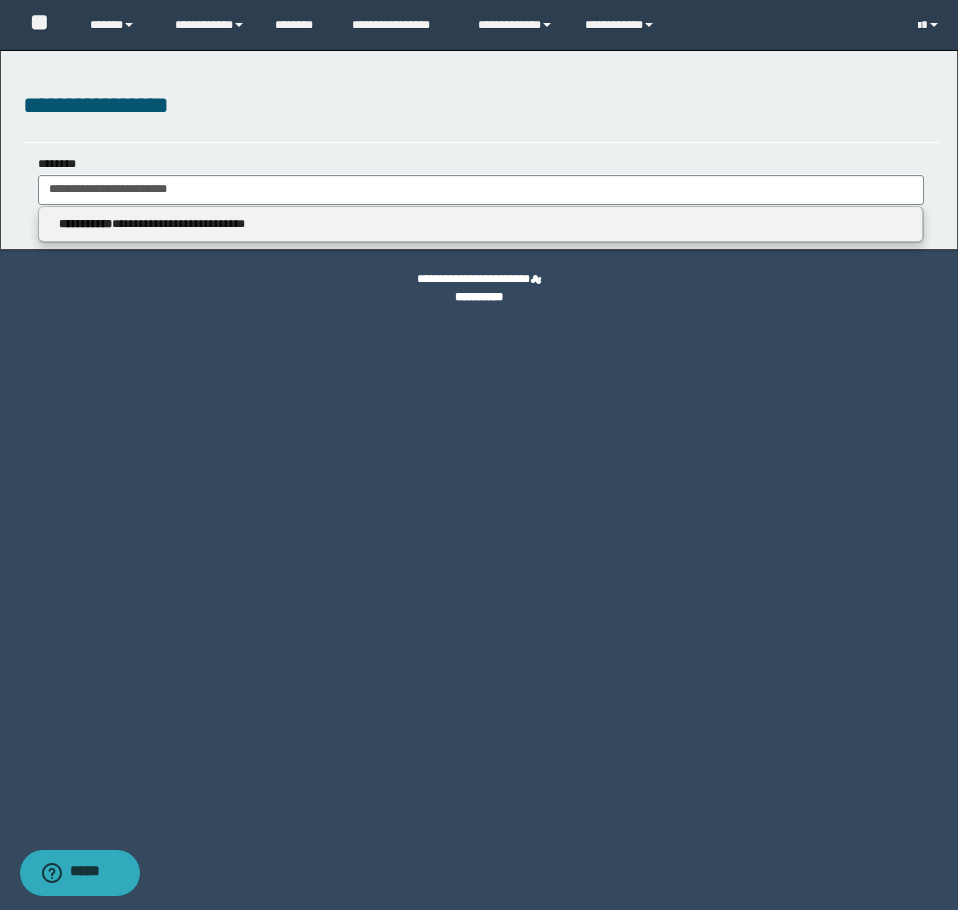 click on "**********" at bounding box center [480, 224] 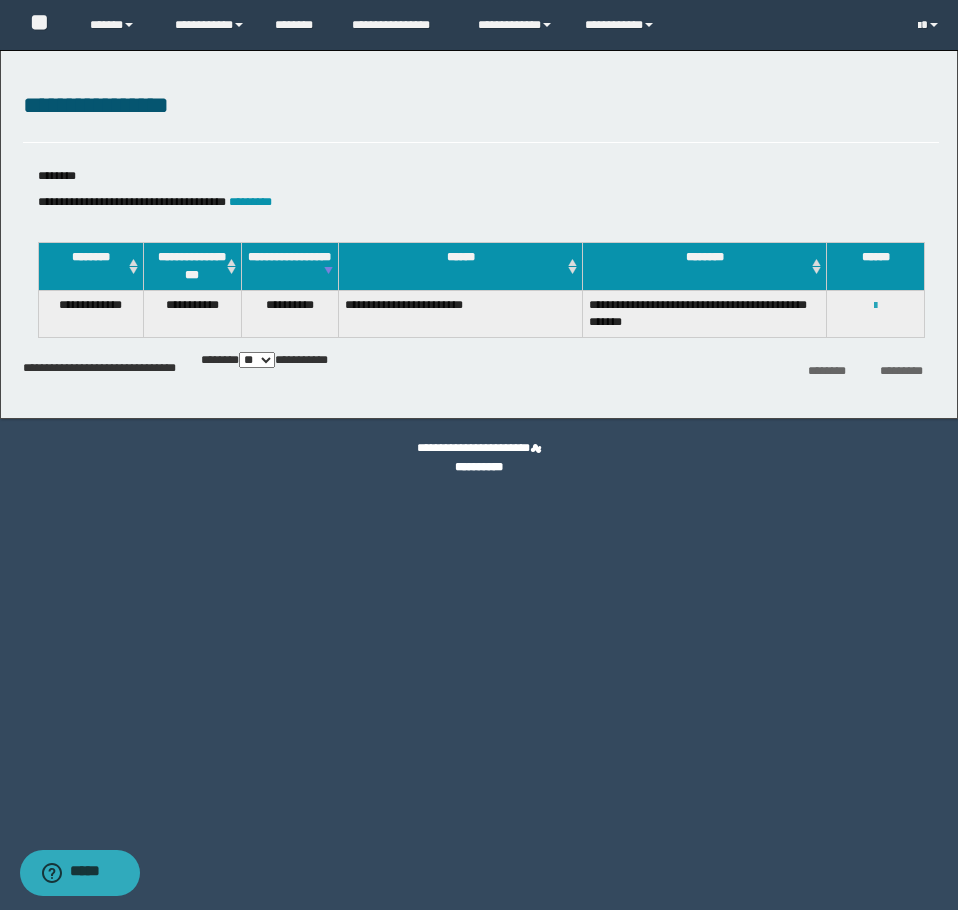 click at bounding box center [875, 306] 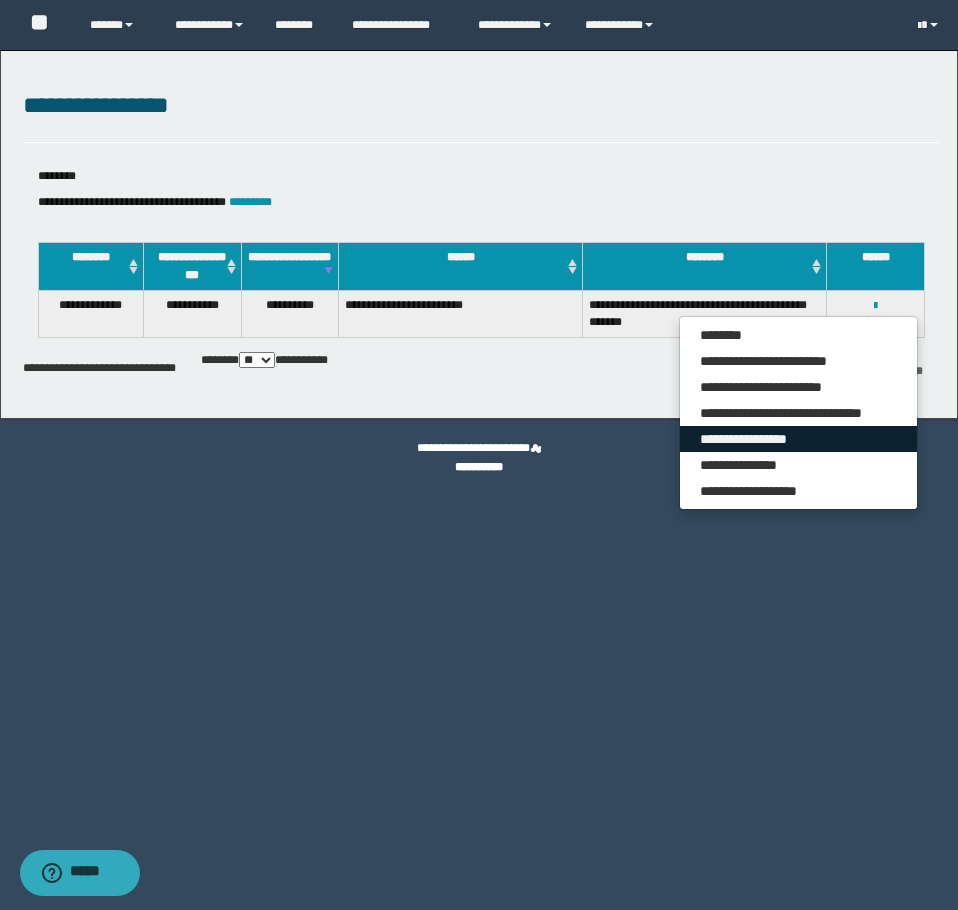 click on "**********" at bounding box center [798, 439] 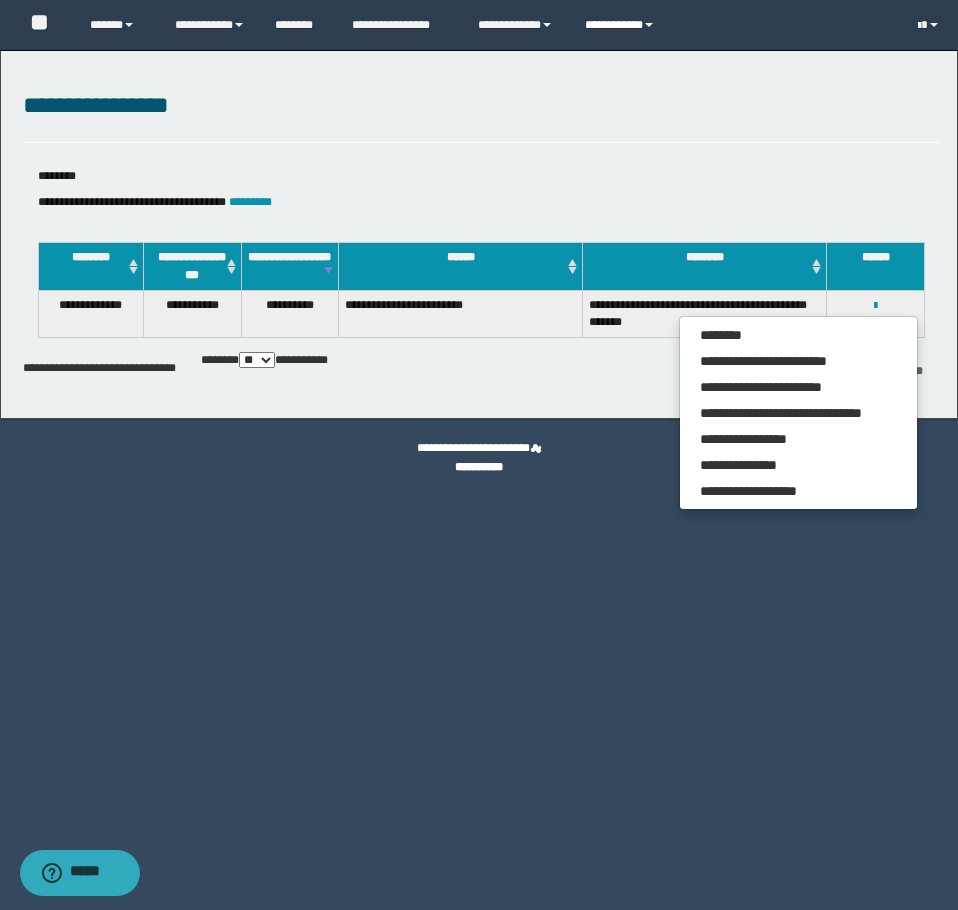 click on "**********" at bounding box center [622, 25] 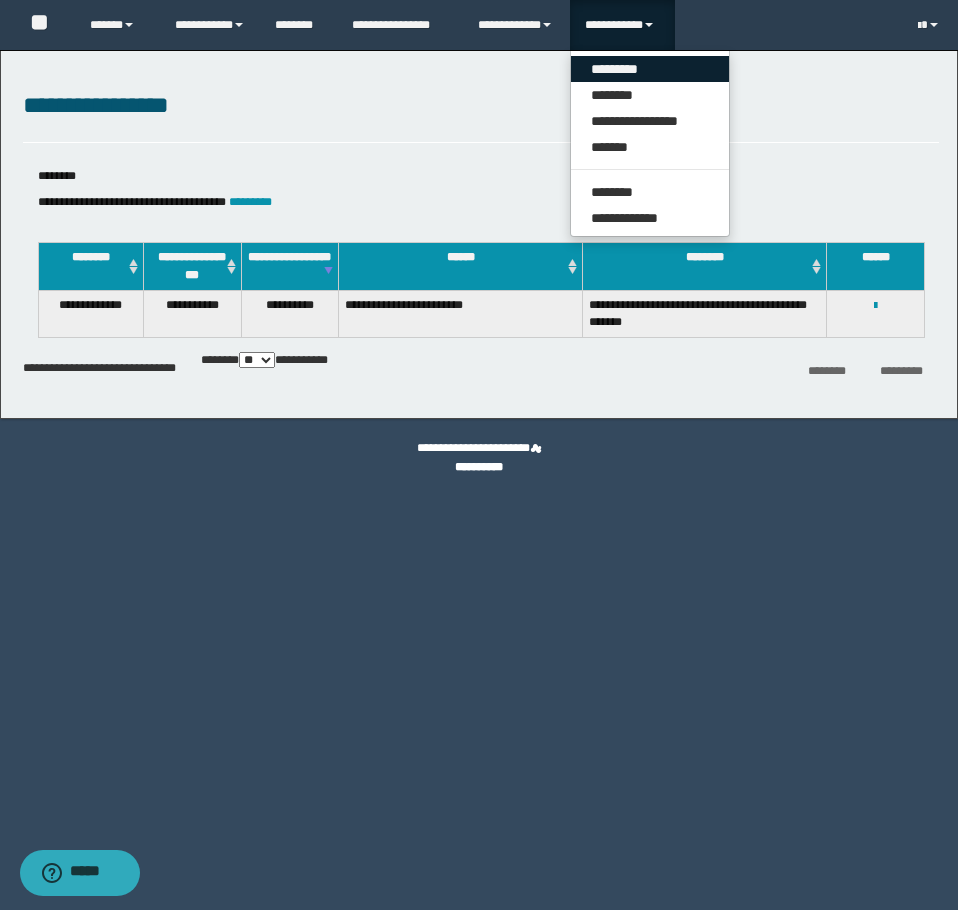 click on "*********" at bounding box center [650, 69] 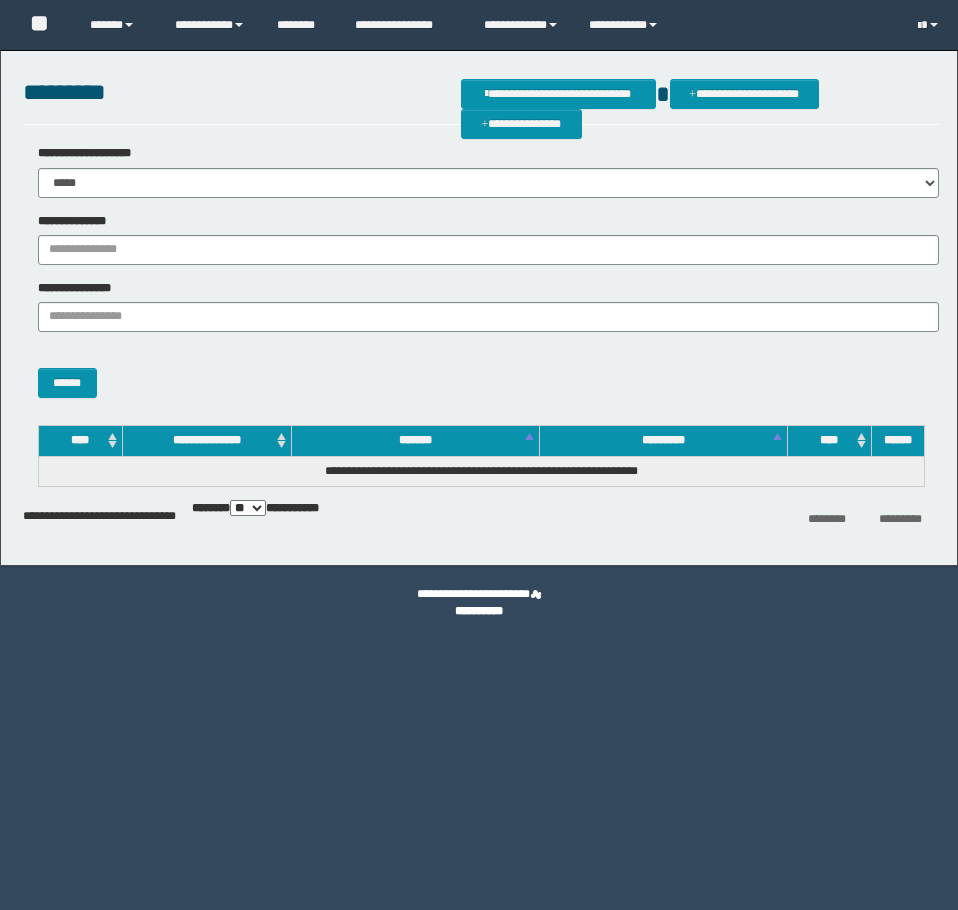 scroll, scrollTop: 0, scrollLeft: 0, axis: both 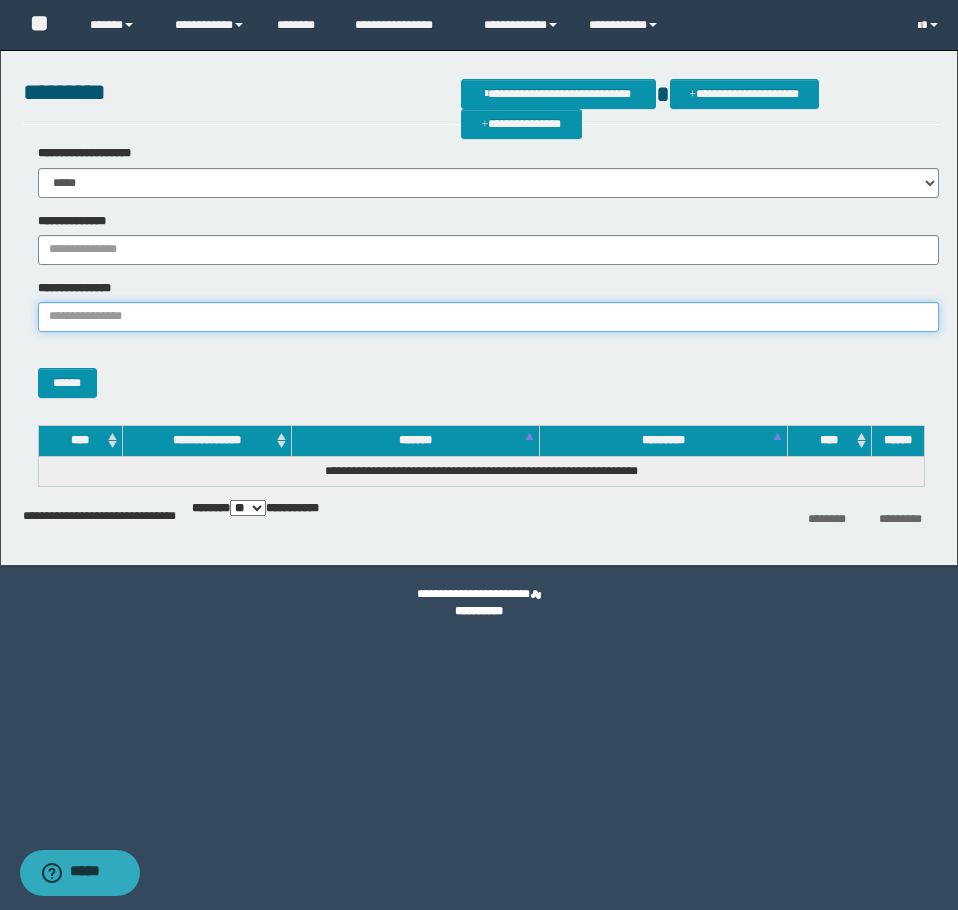 click on "**********" at bounding box center [488, 317] 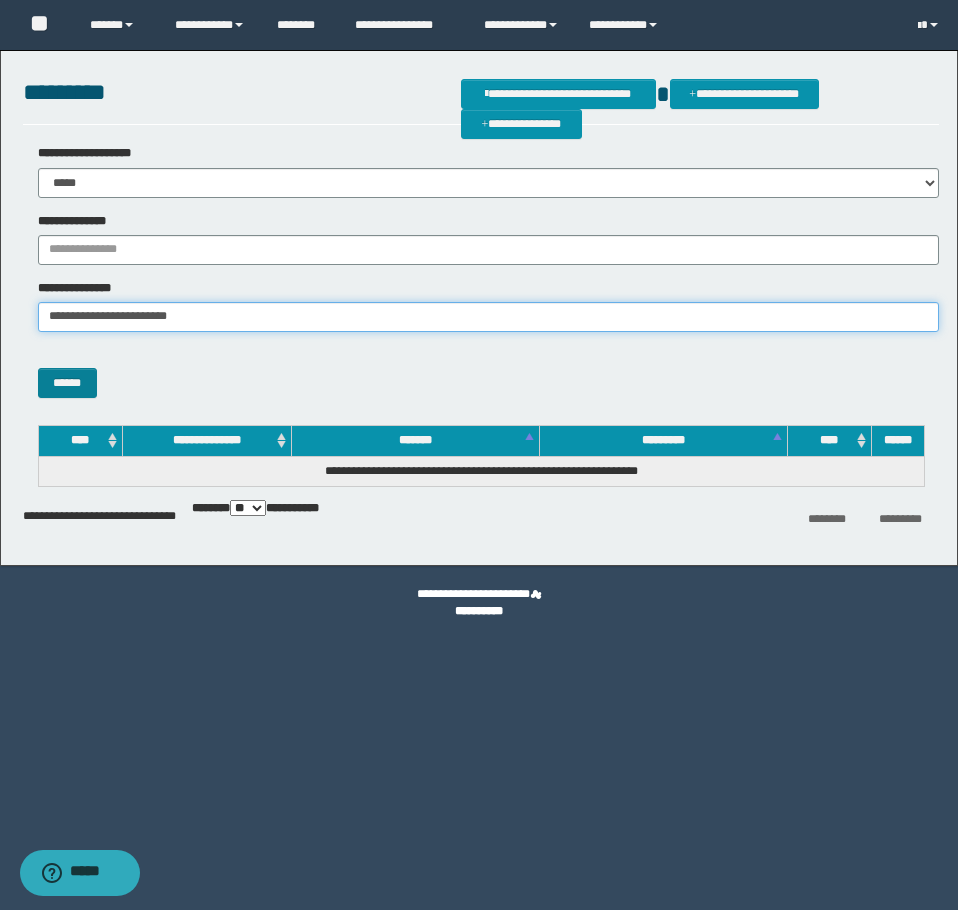 type on "**********" 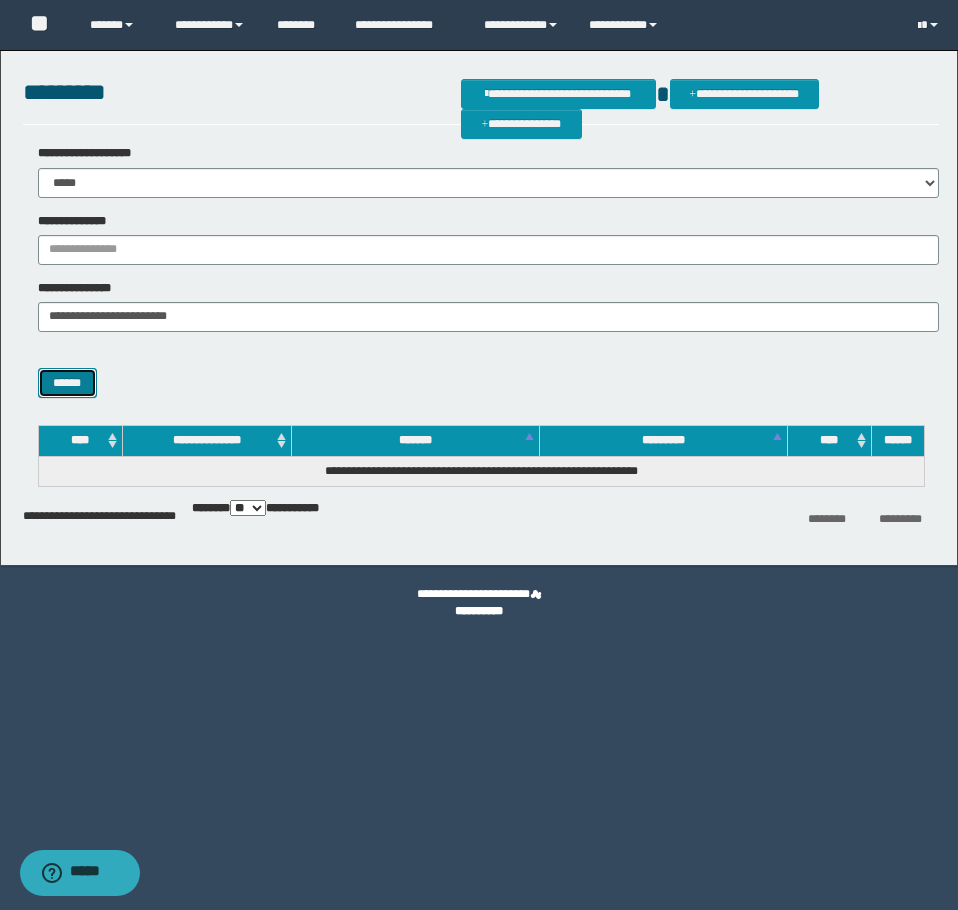 click on "******" at bounding box center (67, 383) 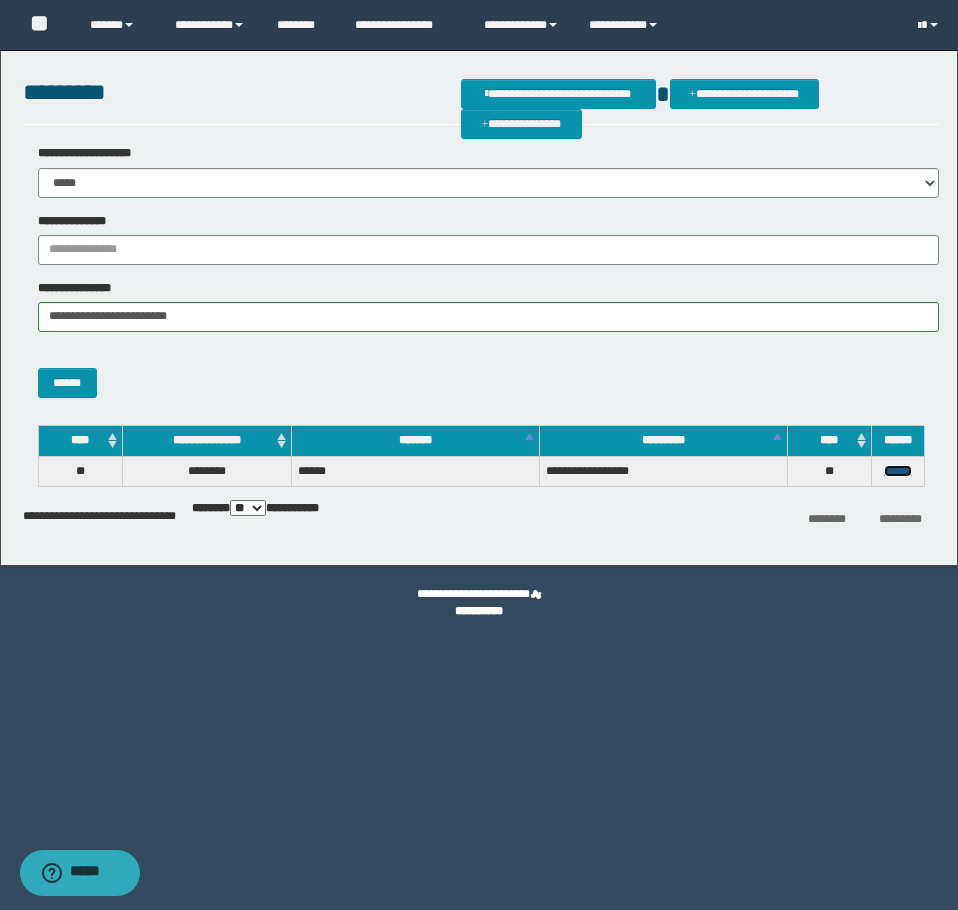 click on "******" at bounding box center (898, 471) 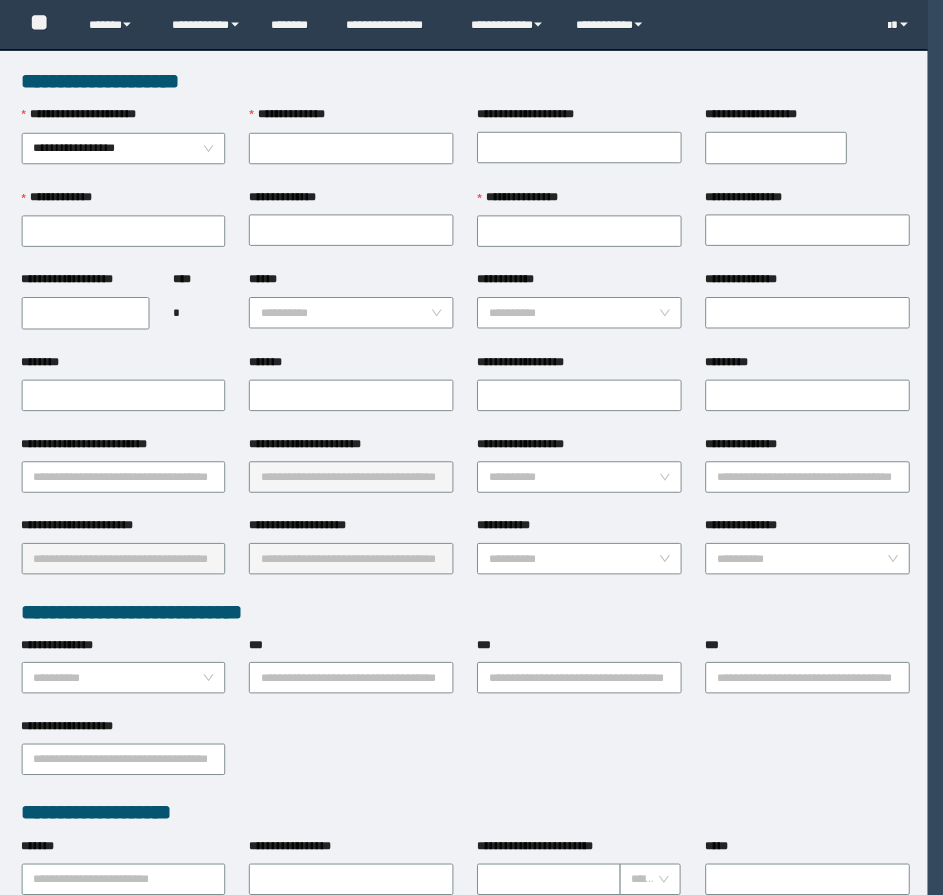 scroll, scrollTop: 0, scrollLeft: 0, axis: both 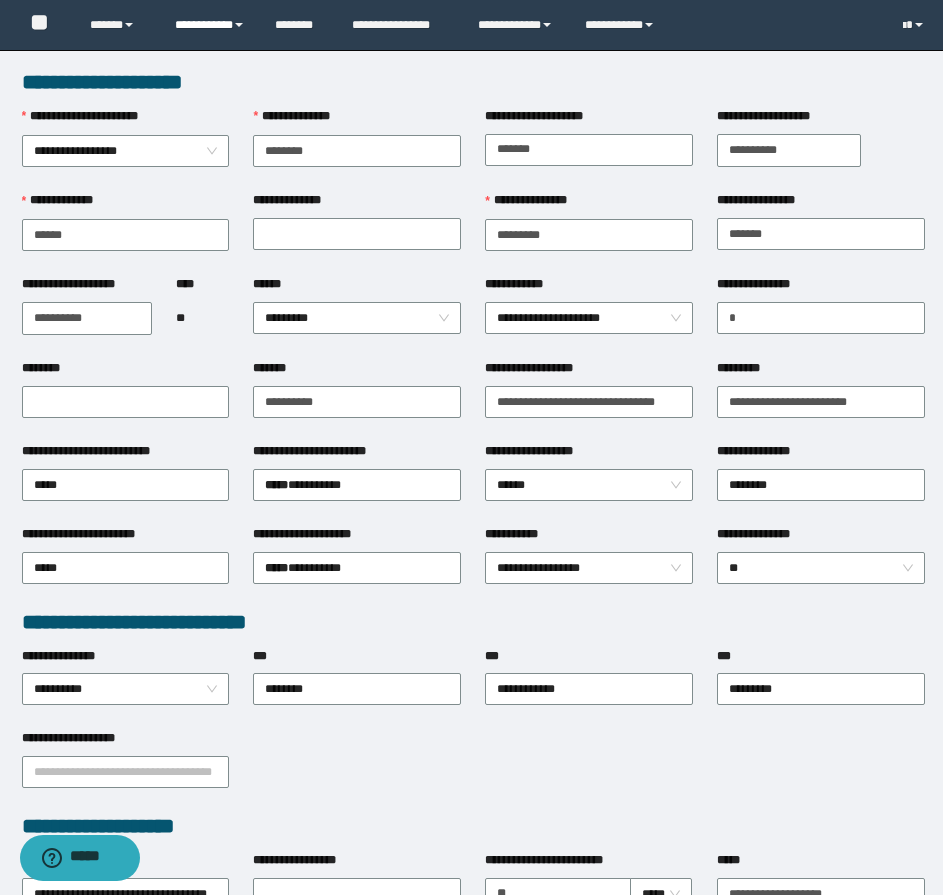 click on "**********" at bounding box center (210, 25) 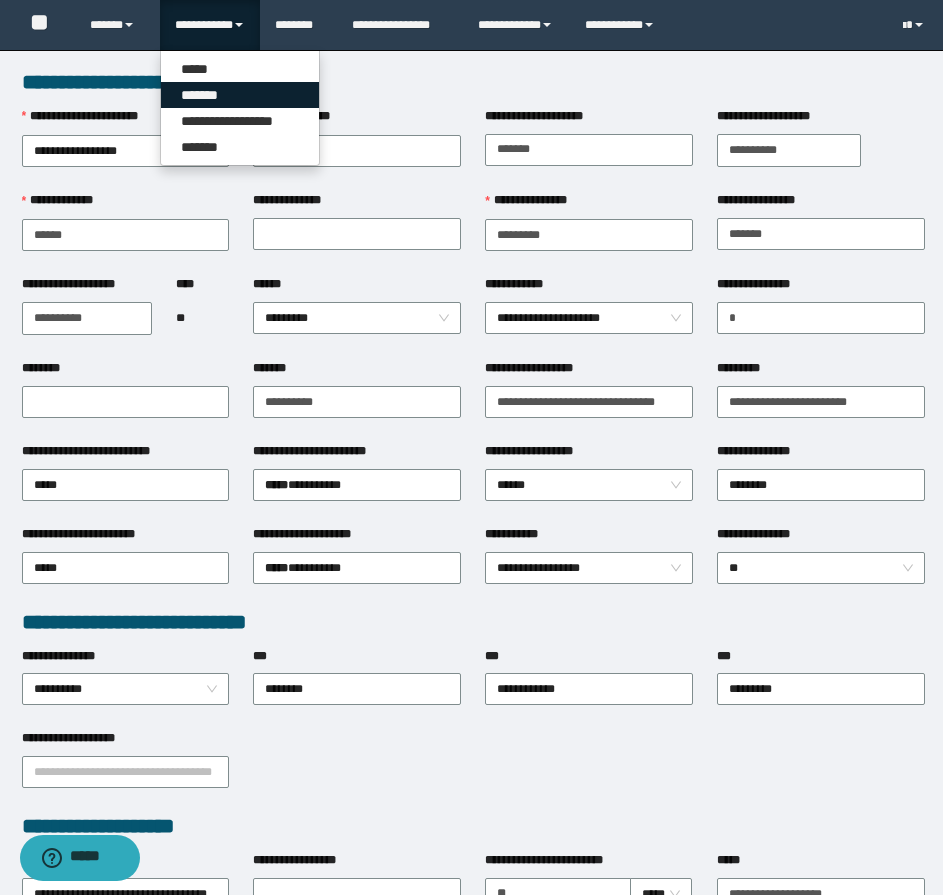 click on "*******" at bounding box center (240, 95) 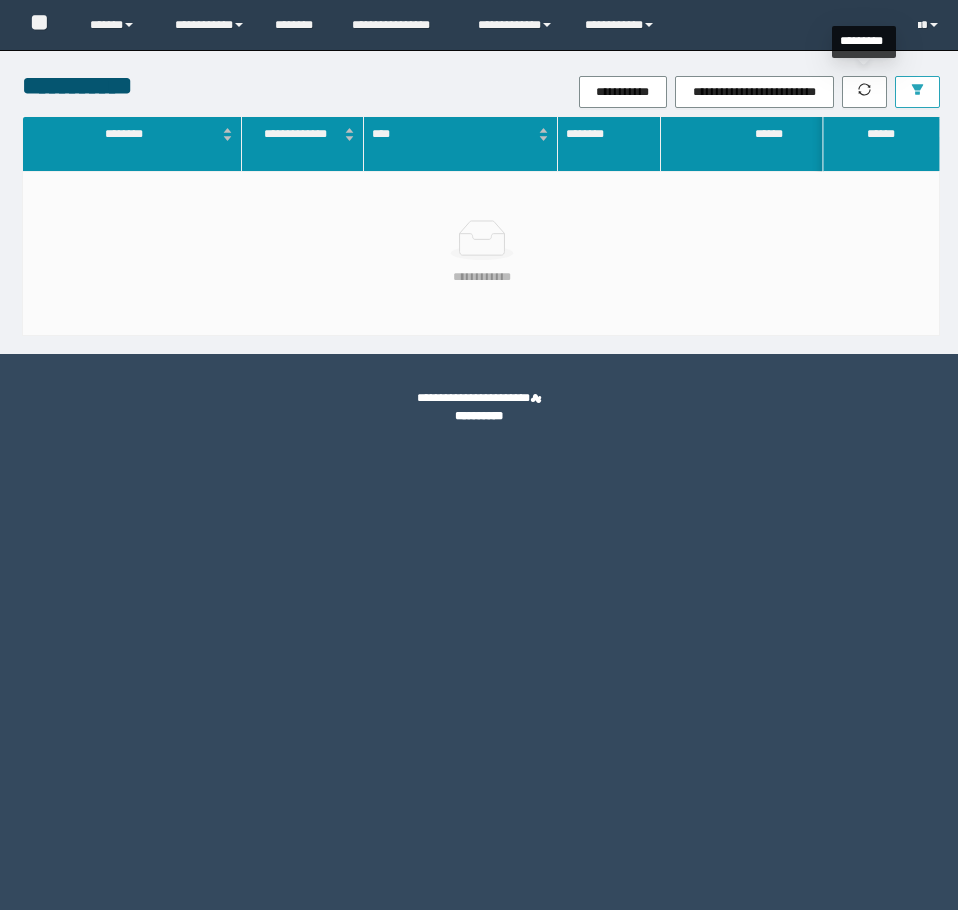 scroll, scrollTop: 0, scrollLeft: 0, axis: both 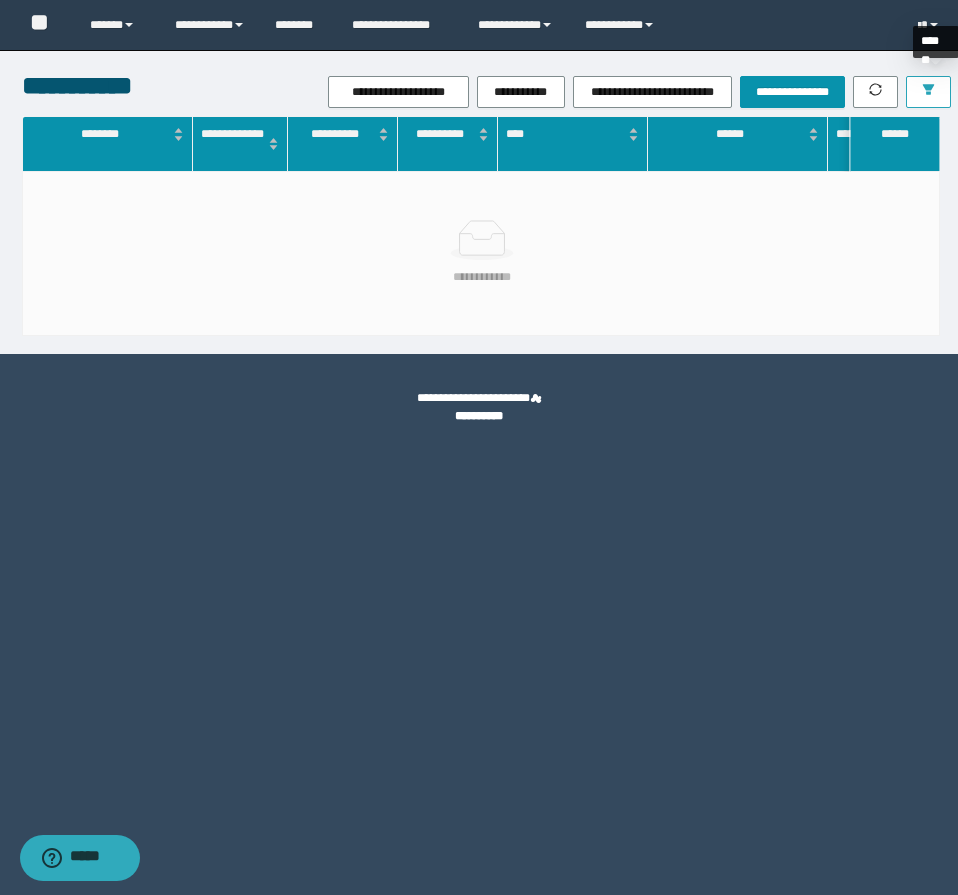 click at bounding box center (928, 92) 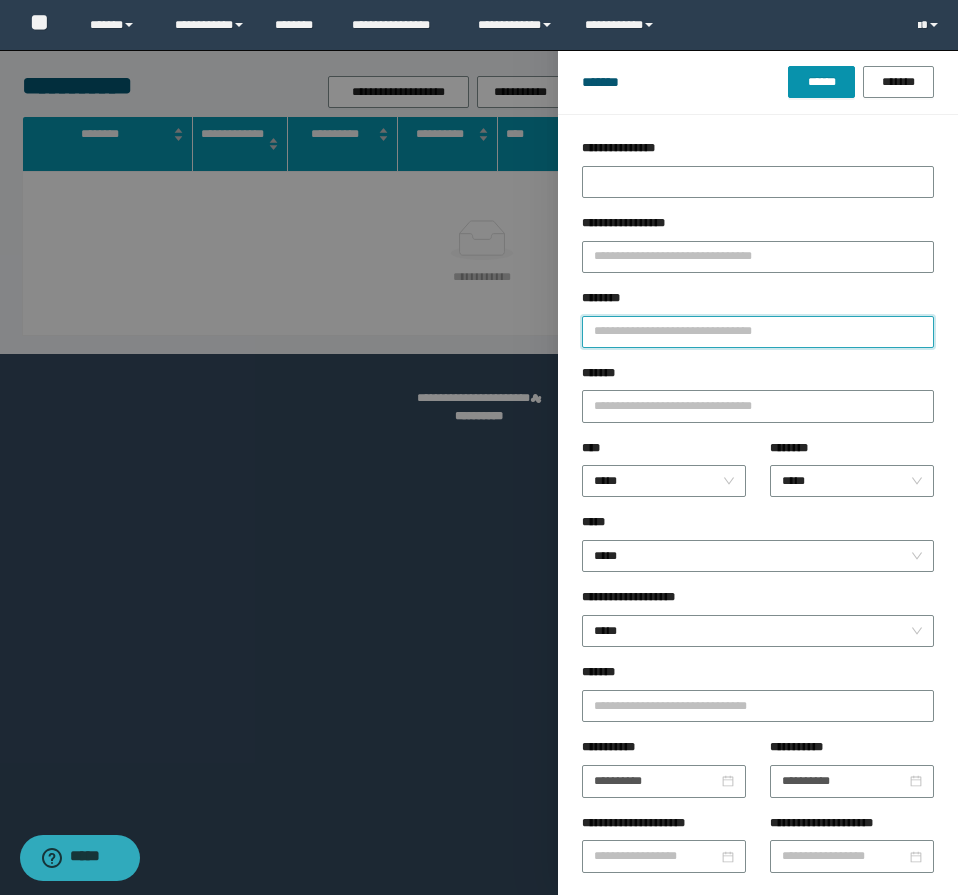 click on "********" at bounding box center [758, 332] 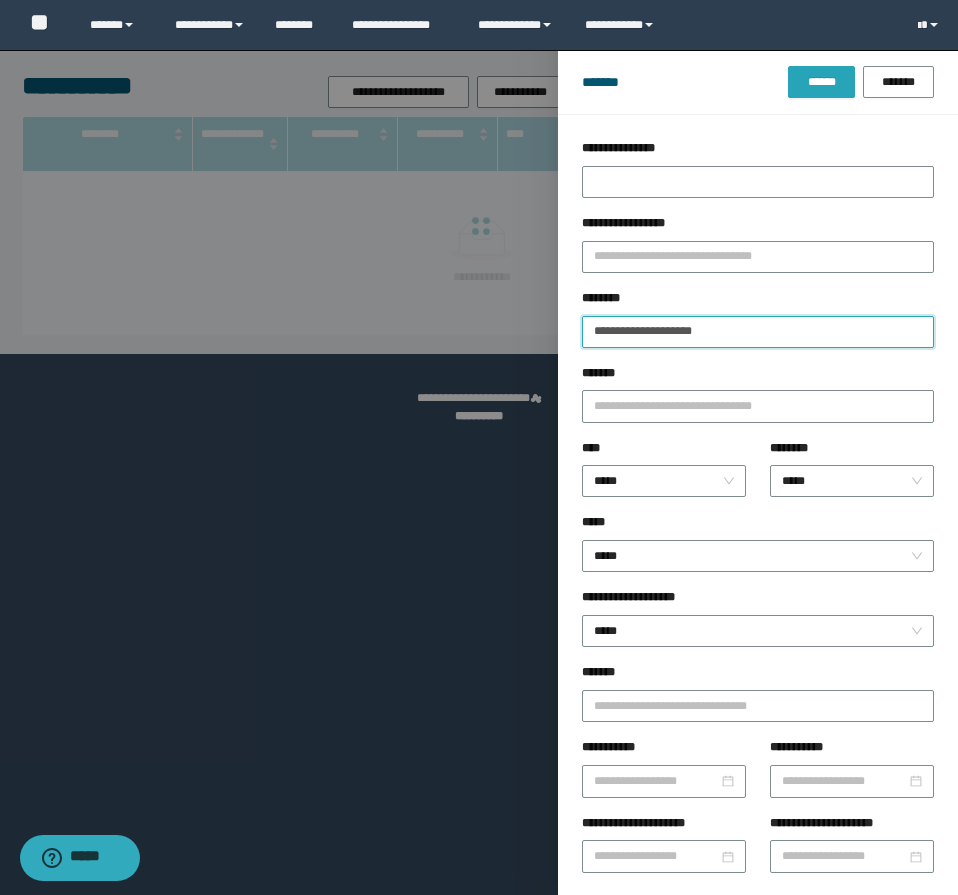 type on "**********" 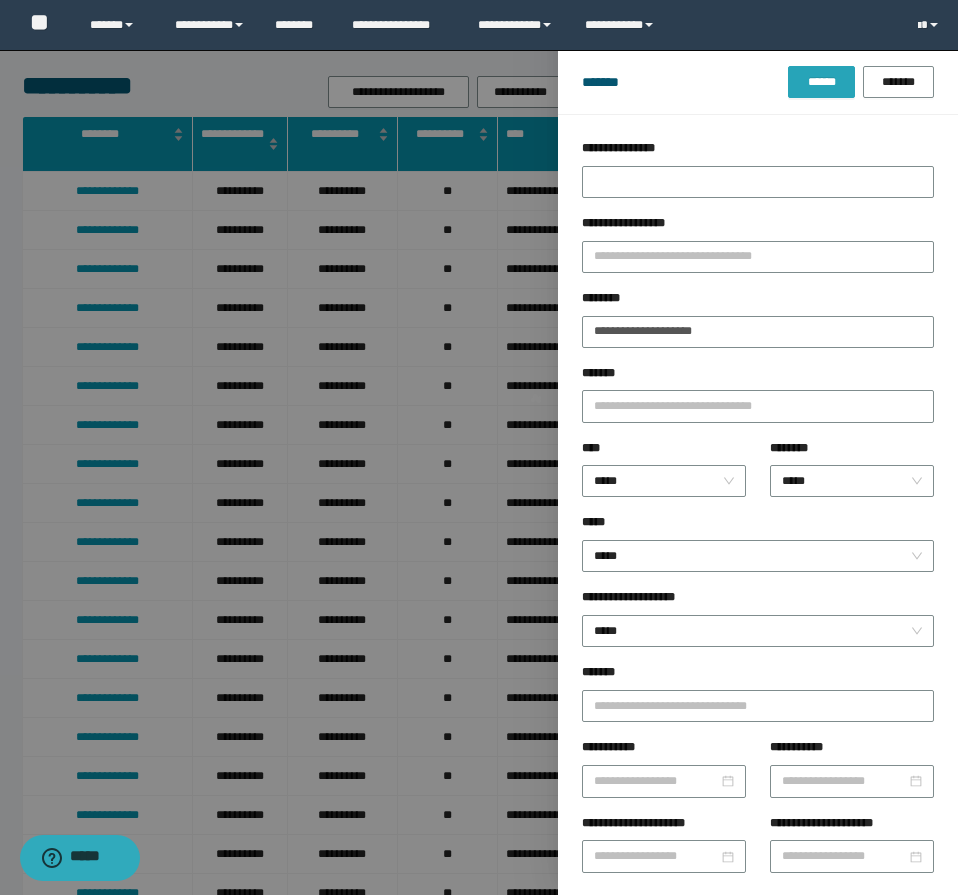 click on "******" at bounding box center (821, 82) 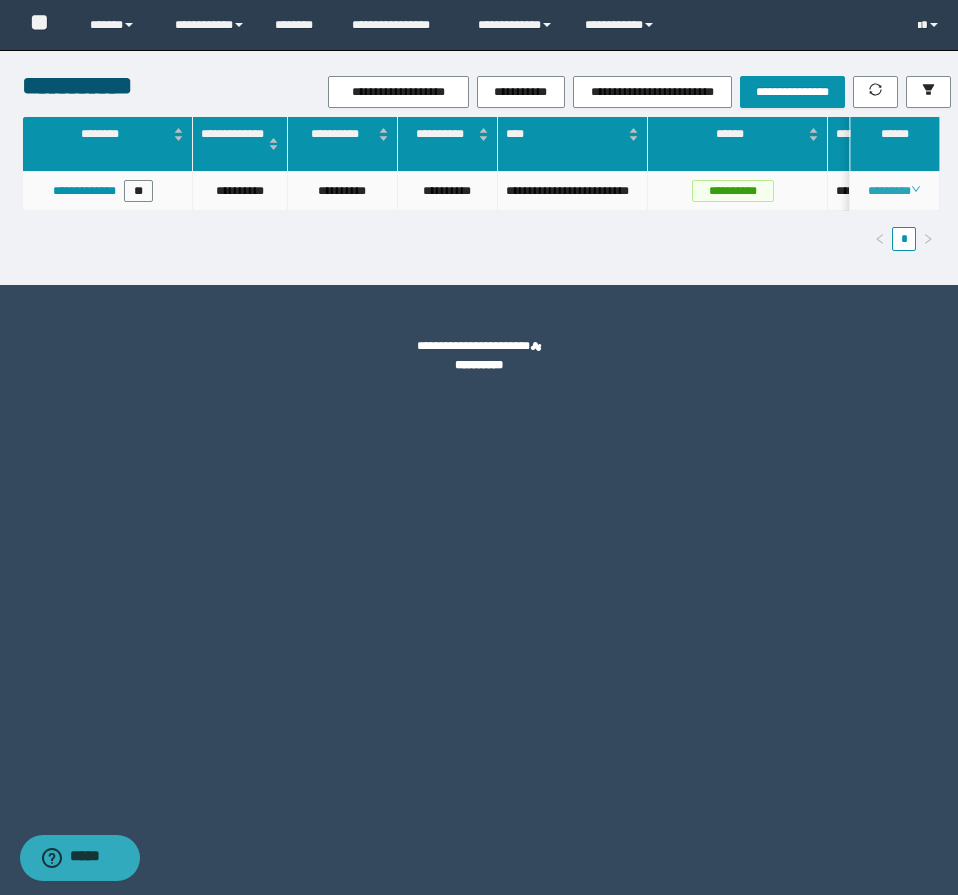click on "********" at bounding box center [894, 191] 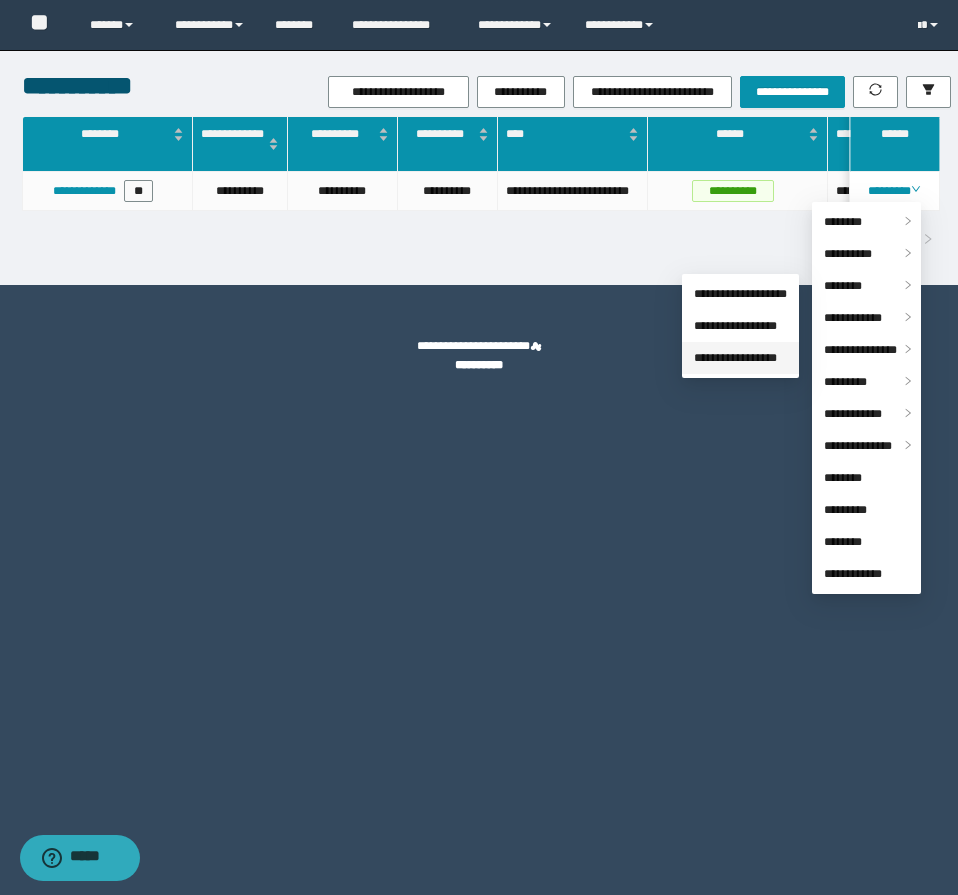 click on "**********" at bounding box center (735, 358) 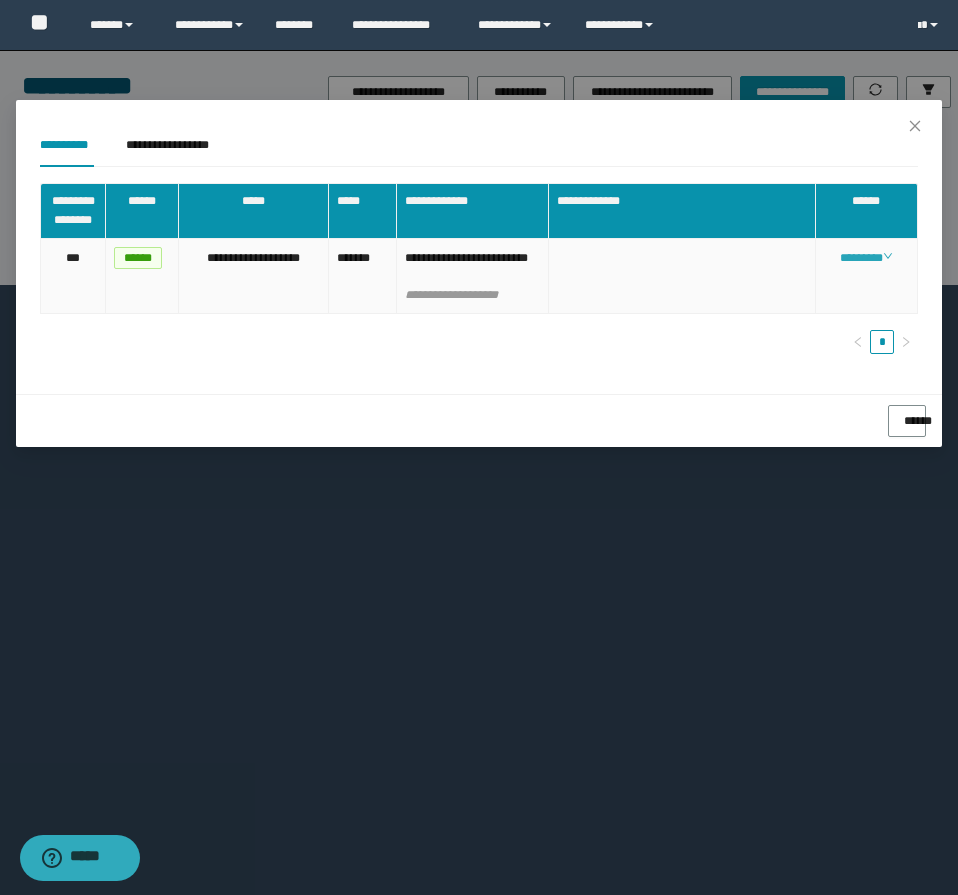 click on "********" at bounding box center (866, 258) 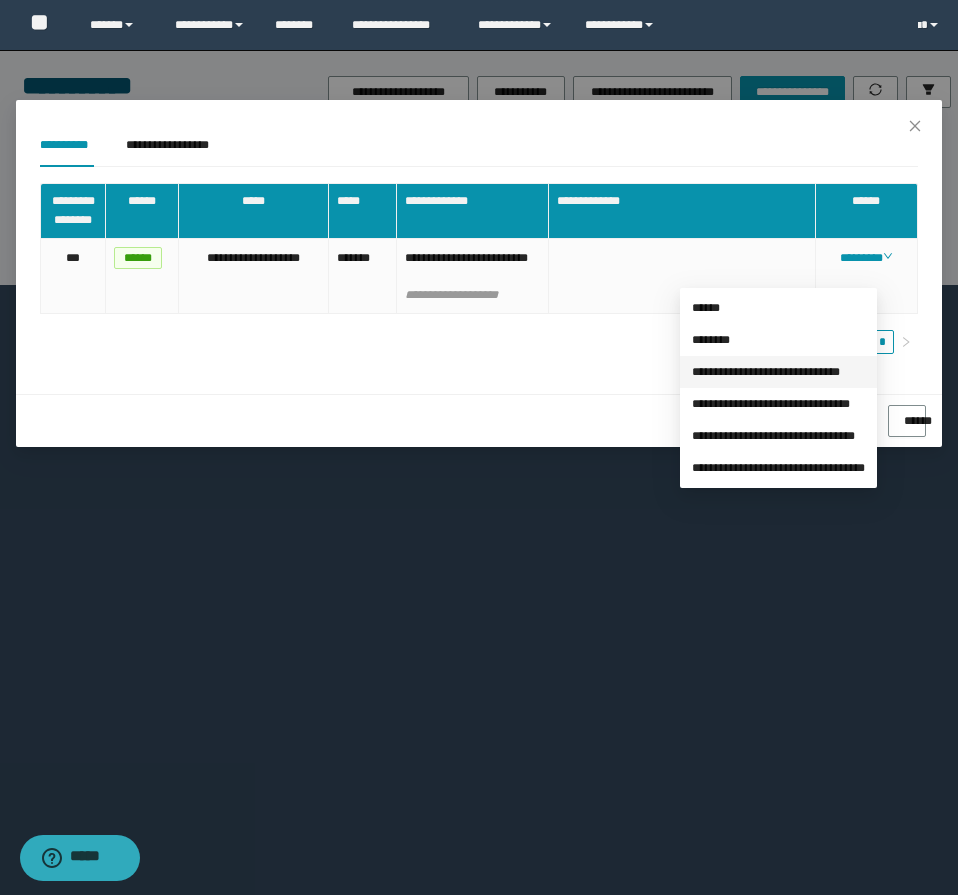 click on "**********" at bounding box center [766, 372] 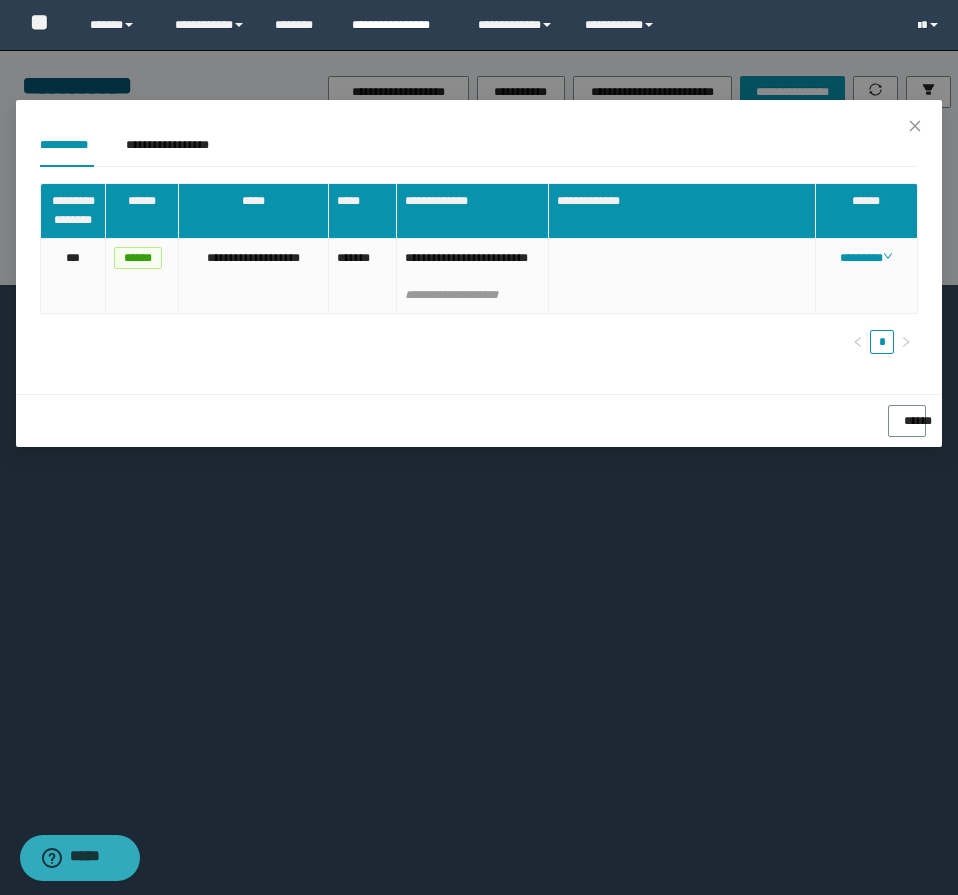click on "**********" at bounding box center (400, 25) 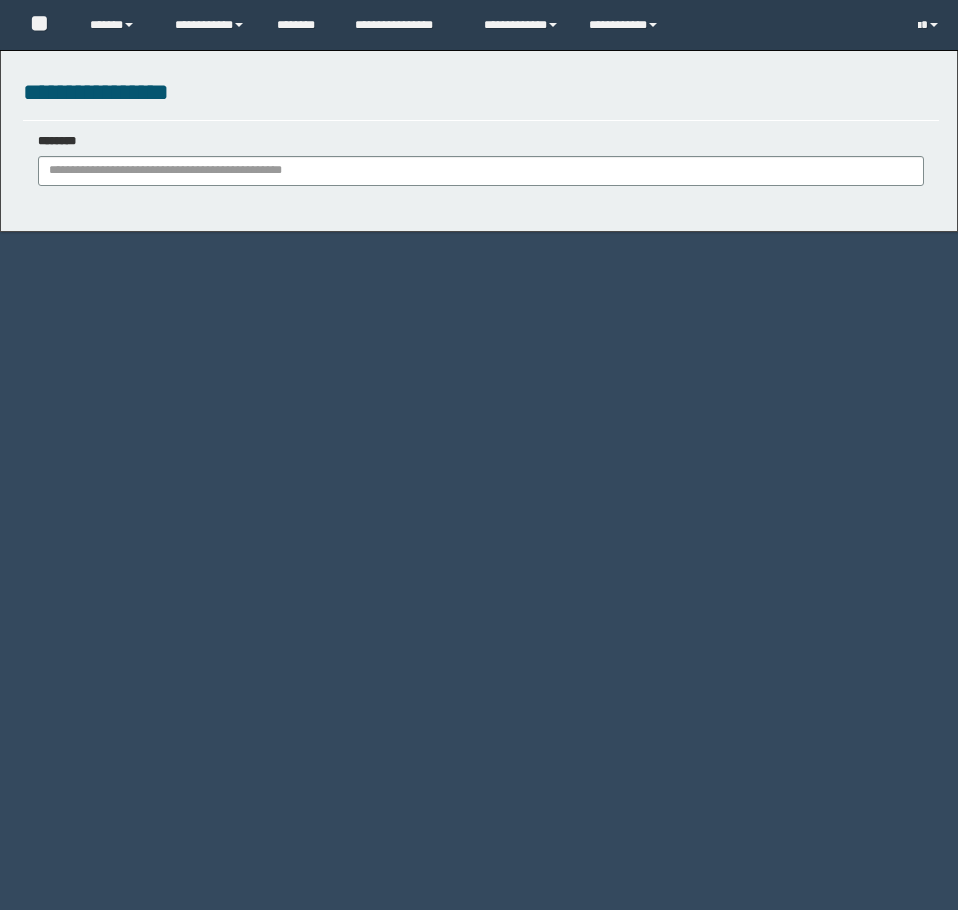 scroll, scrollTop: 0, scrollLeft: 0, axis: both 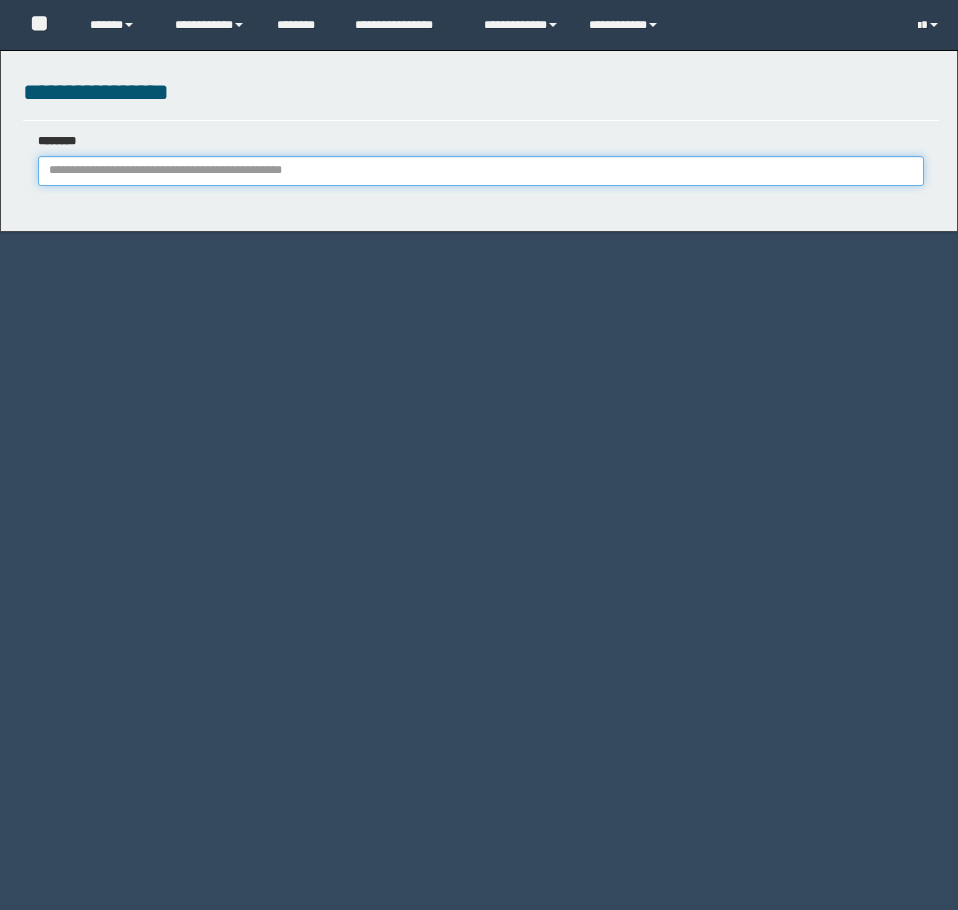 click on "********" at bounding box center (481, 171) 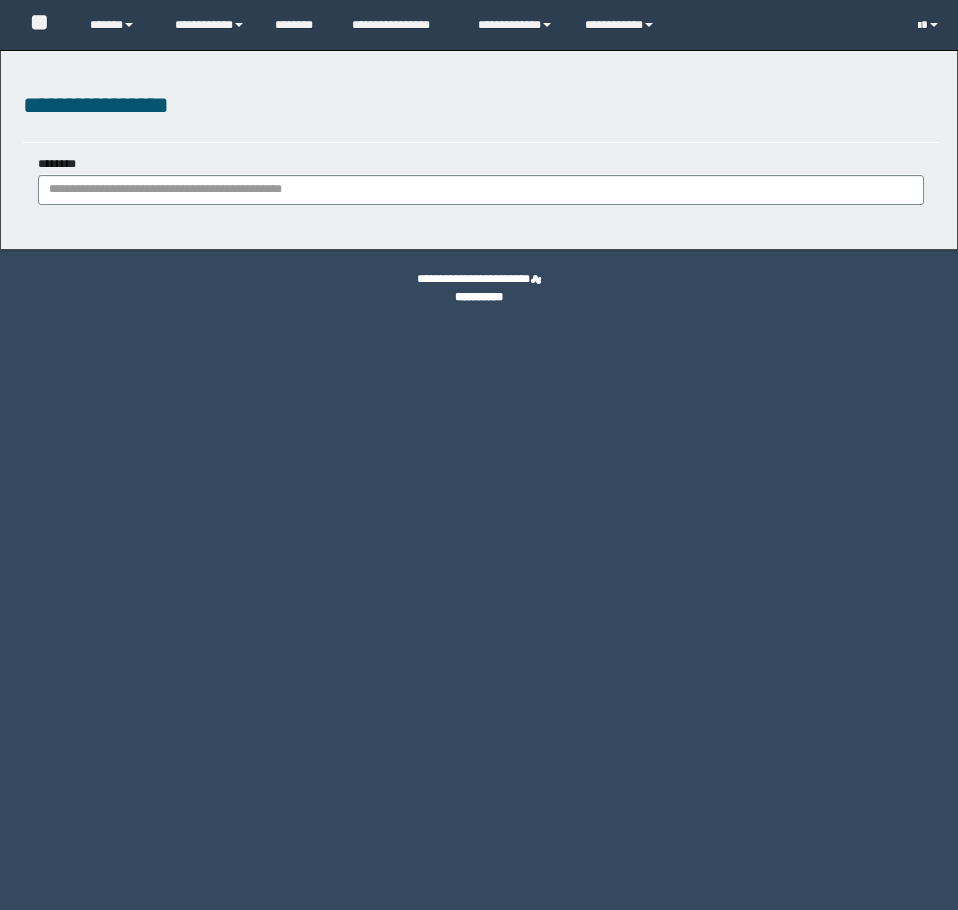 scroll, scrollTop: 0, scrollLeft: 0, axis: both 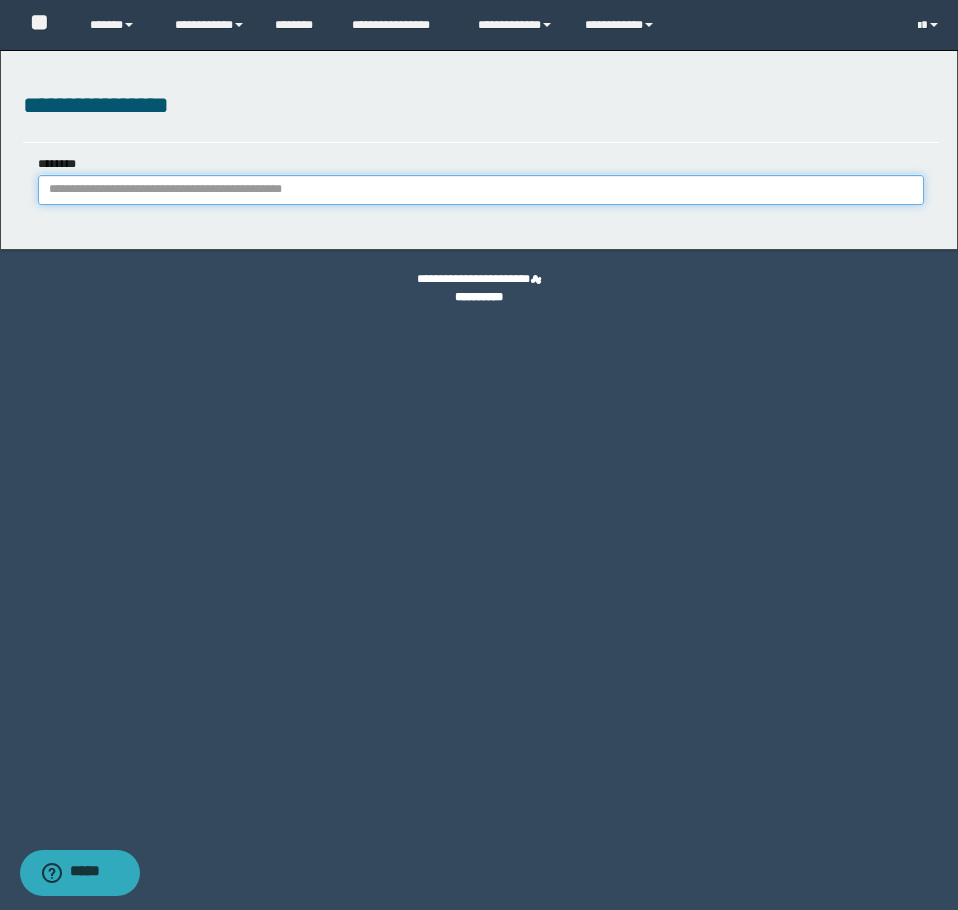 click on "********" at bounding box center (481, 190) 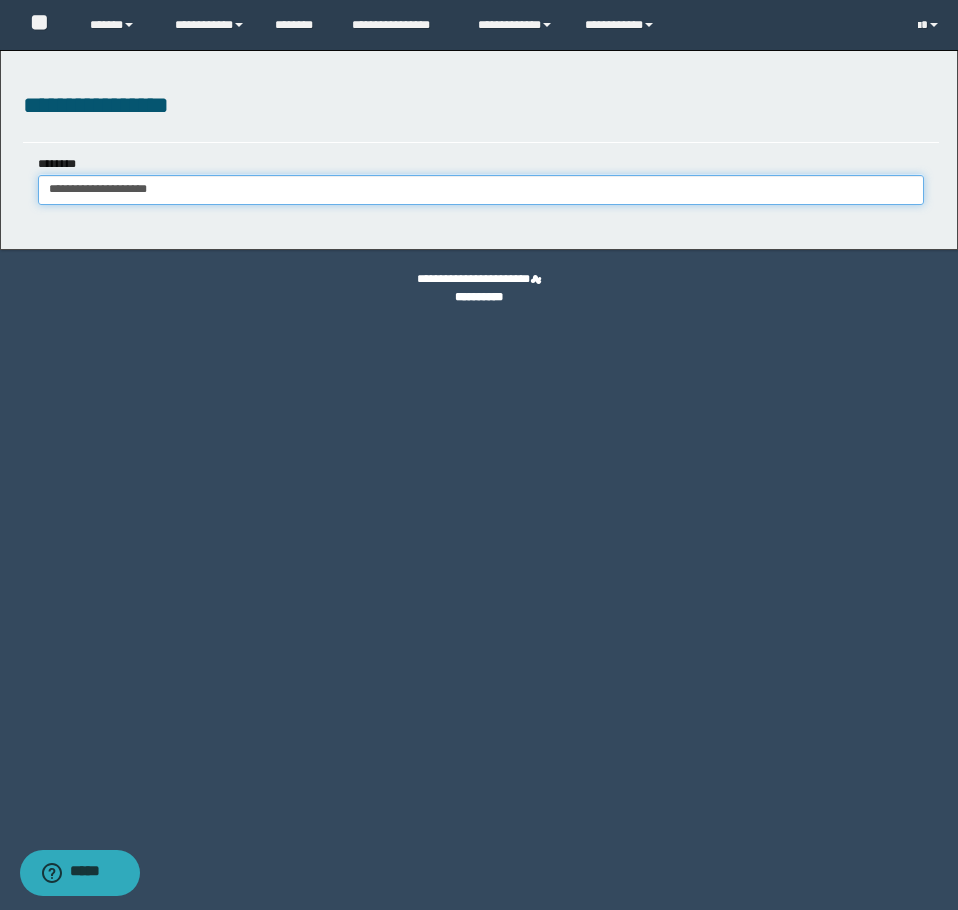 type on "**********" 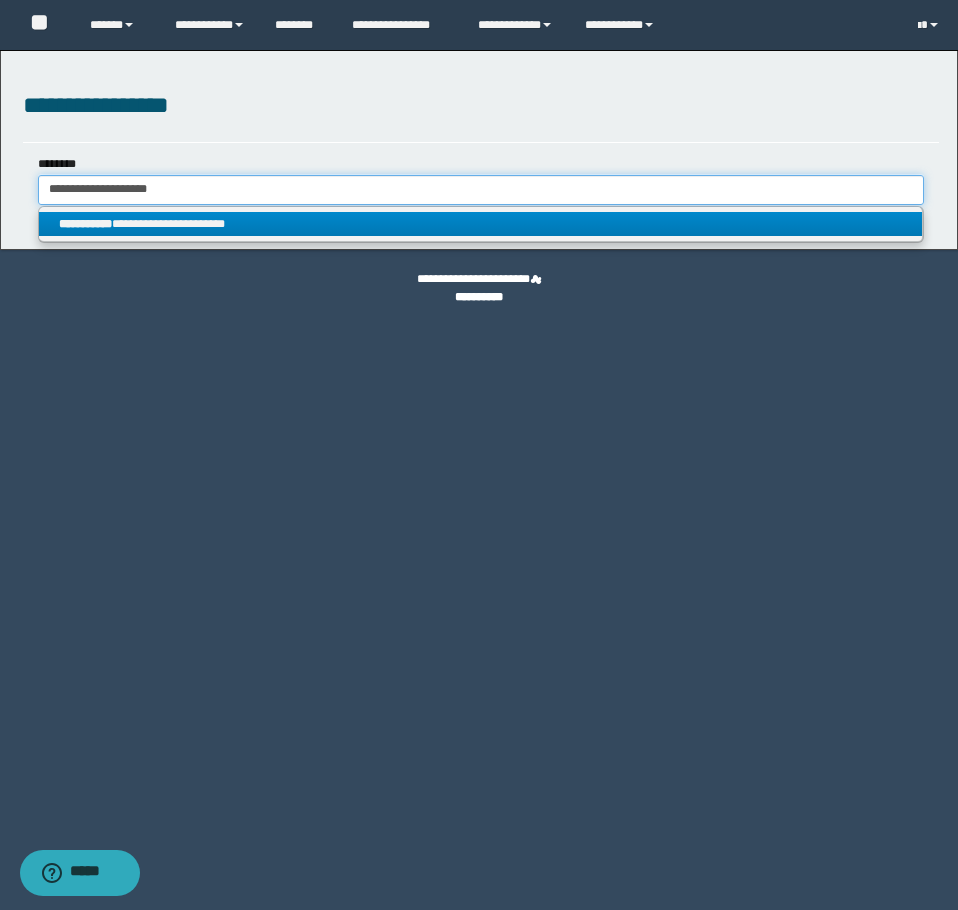 type on "**********" 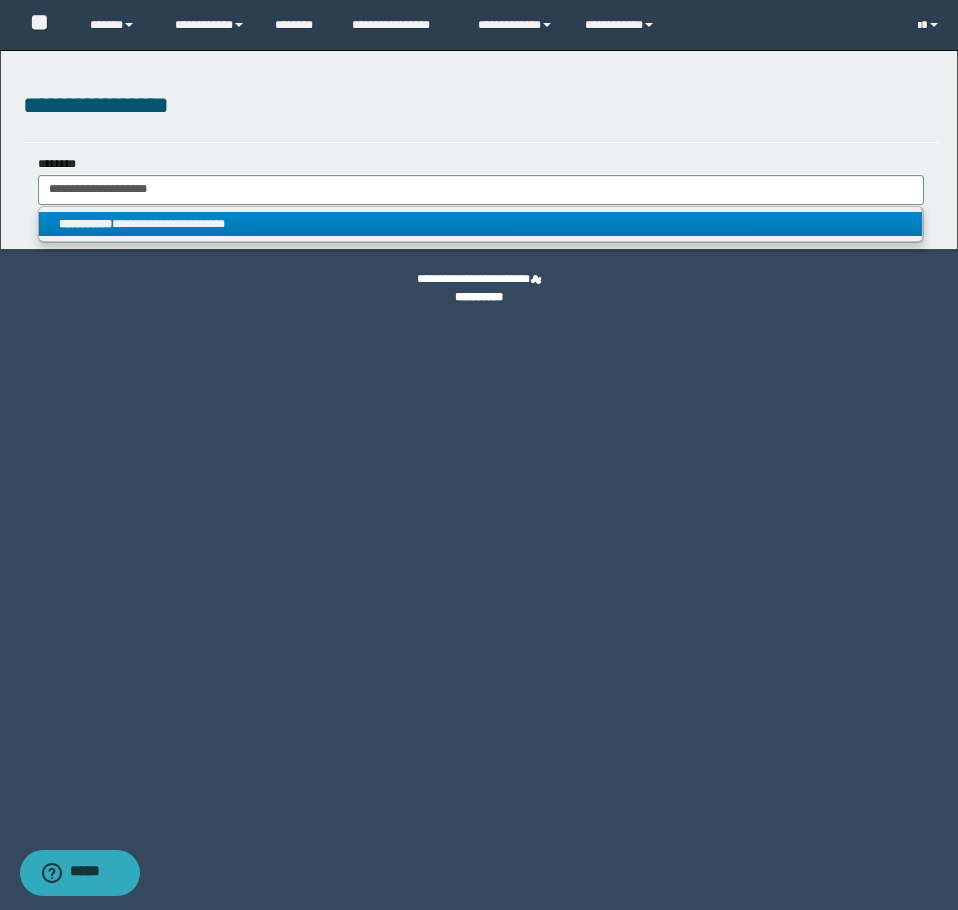 click on "**********" at bounding box center (480, 224) 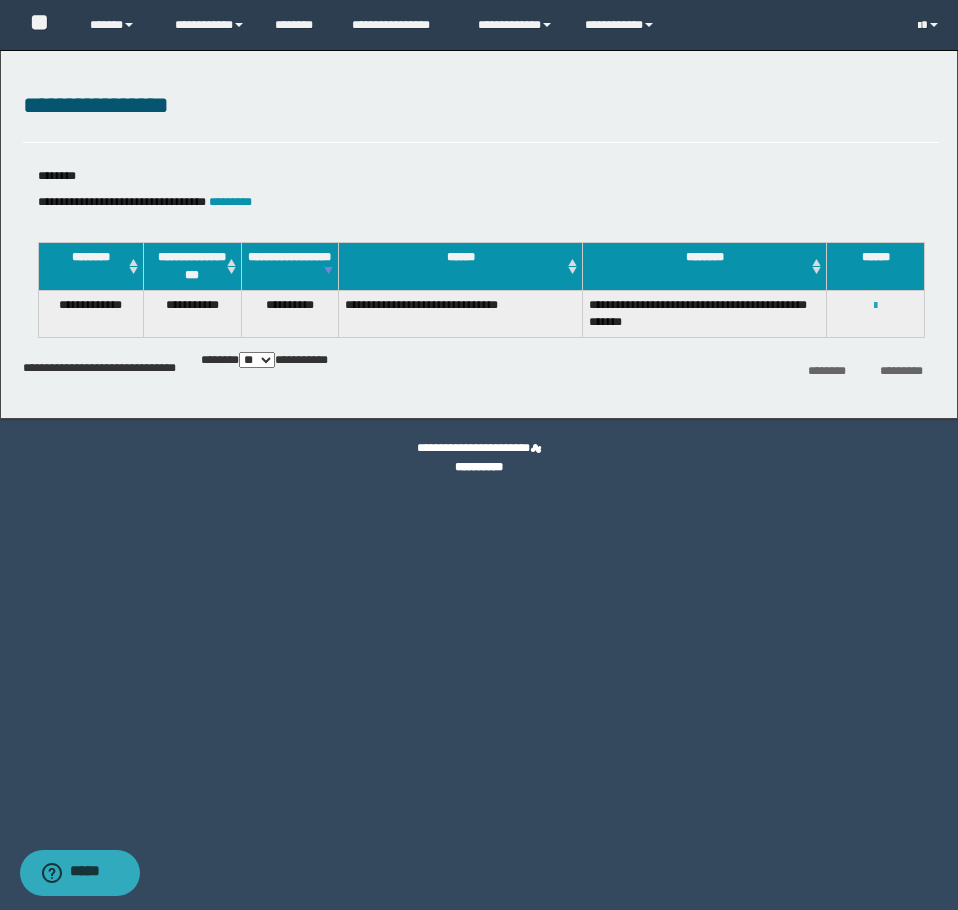 click at bounding box center [875, 306] 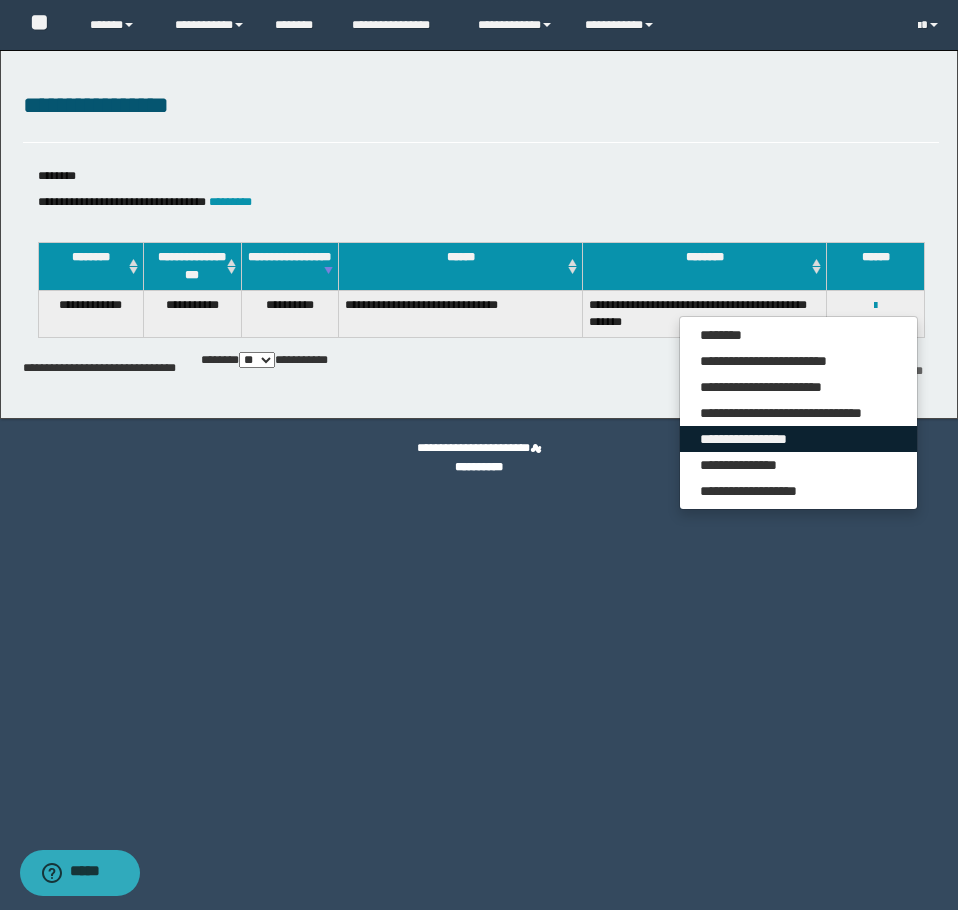 click on "**********" at bounding box center [798, 439] 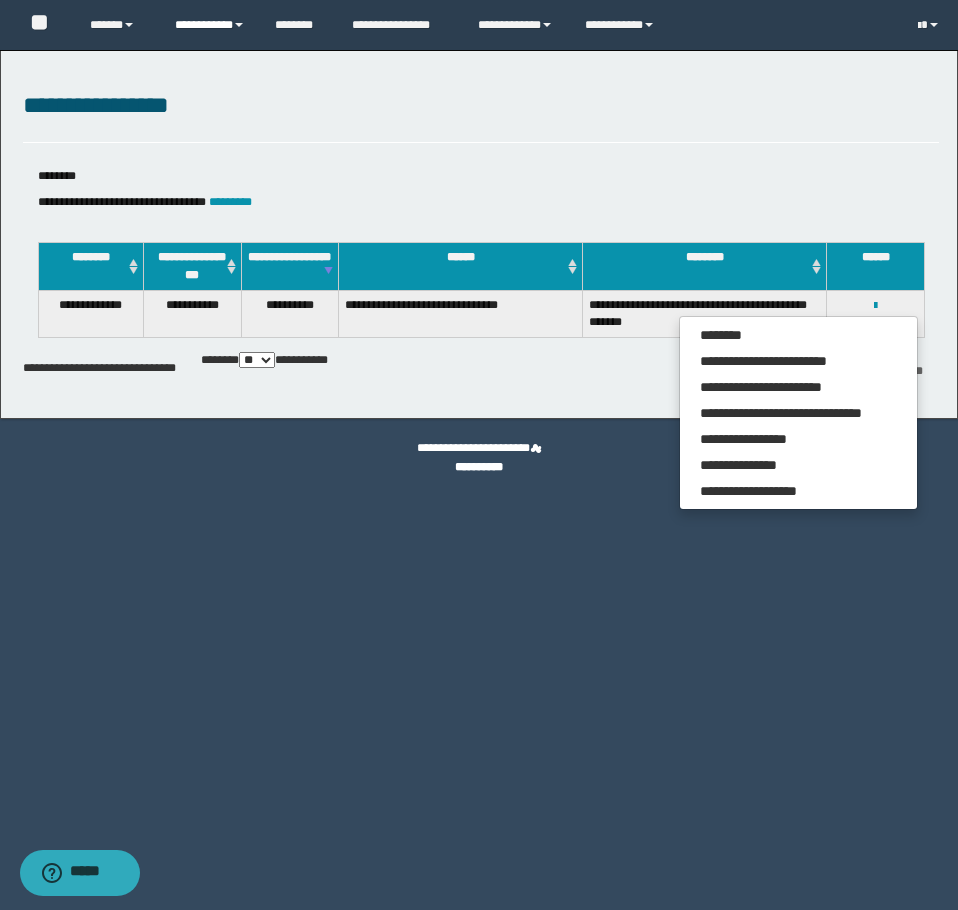 click on "**********" at bounding box center (210, 25) 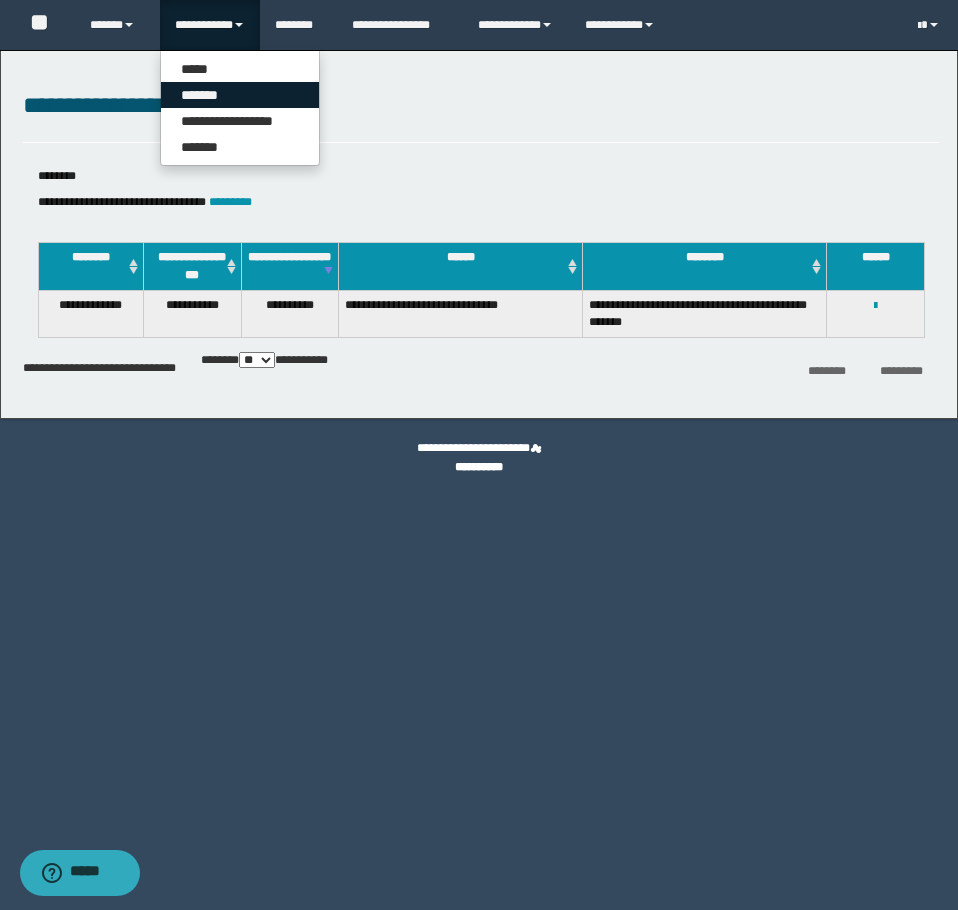 click on "*******" at bounding box center [240, 95] 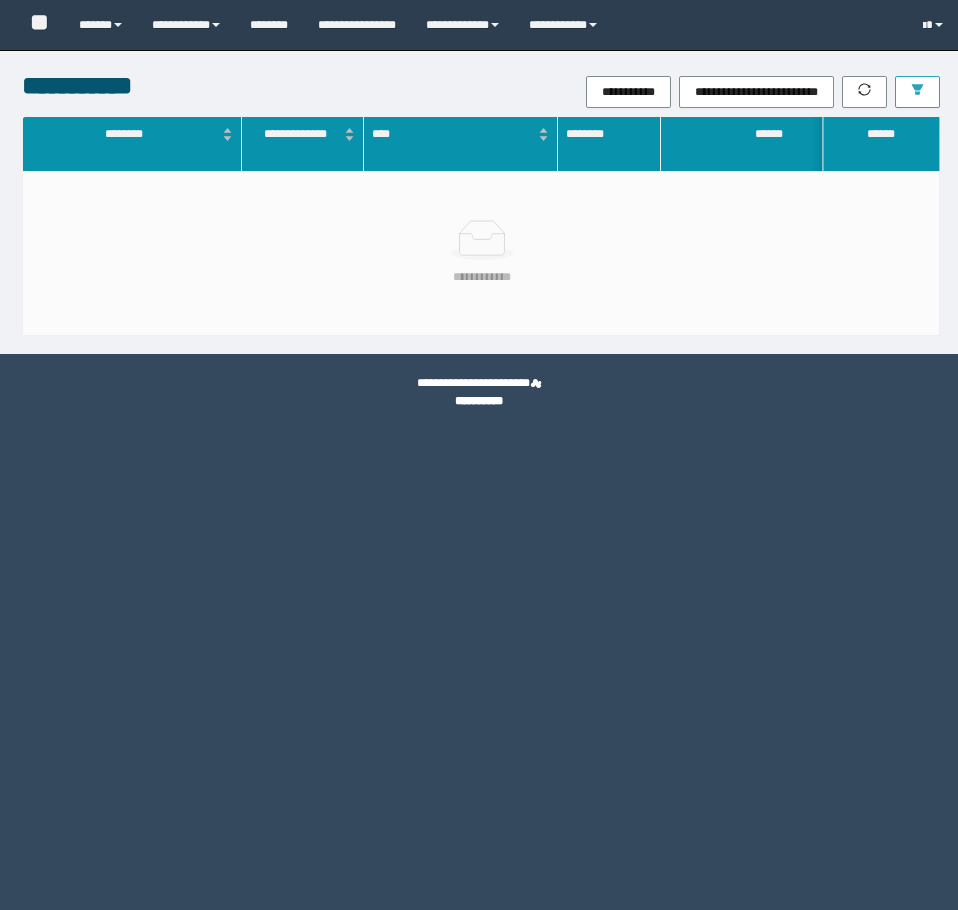 scroll, scrollTop: 0, scrollLeft: 0, axis: both 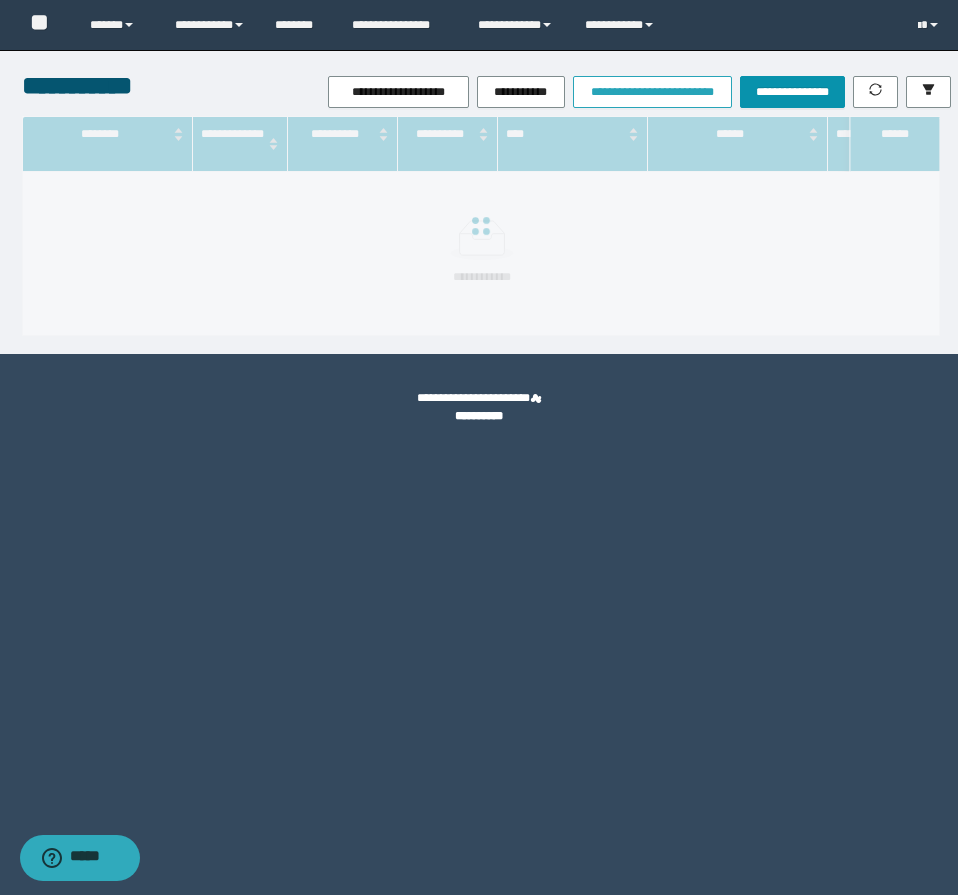 click on "**********" at bounding box center (652, 92) 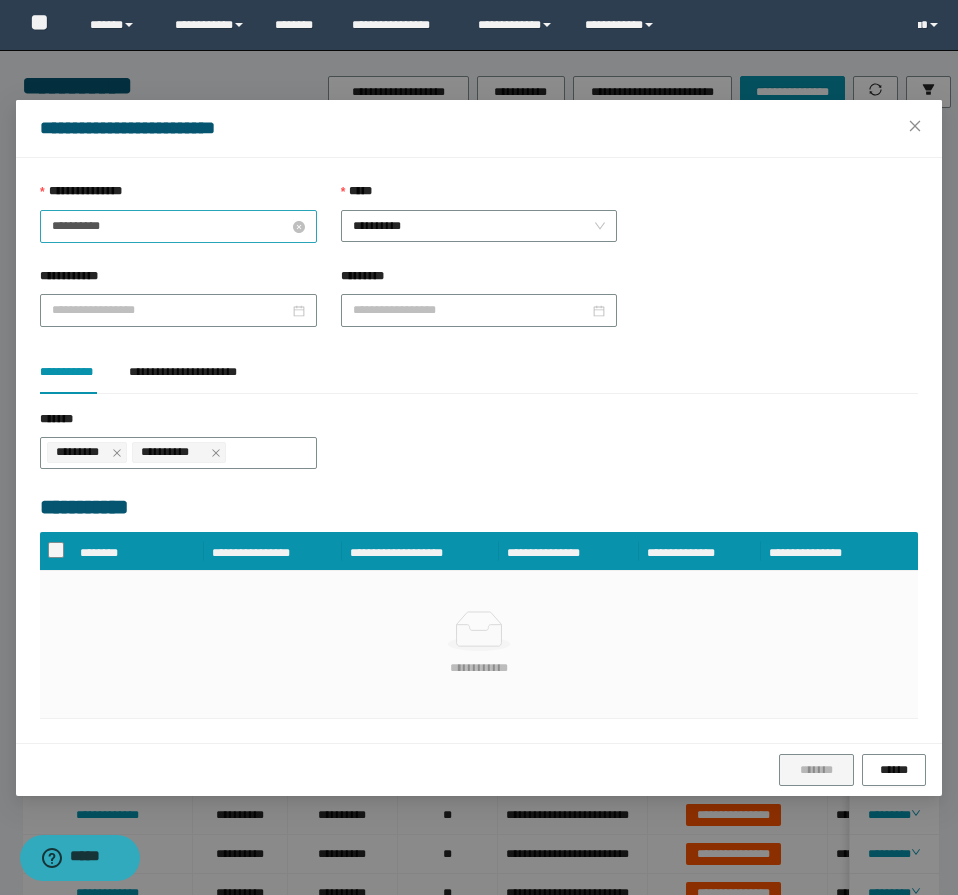 click on "**********" at bounding box center (170, 226) 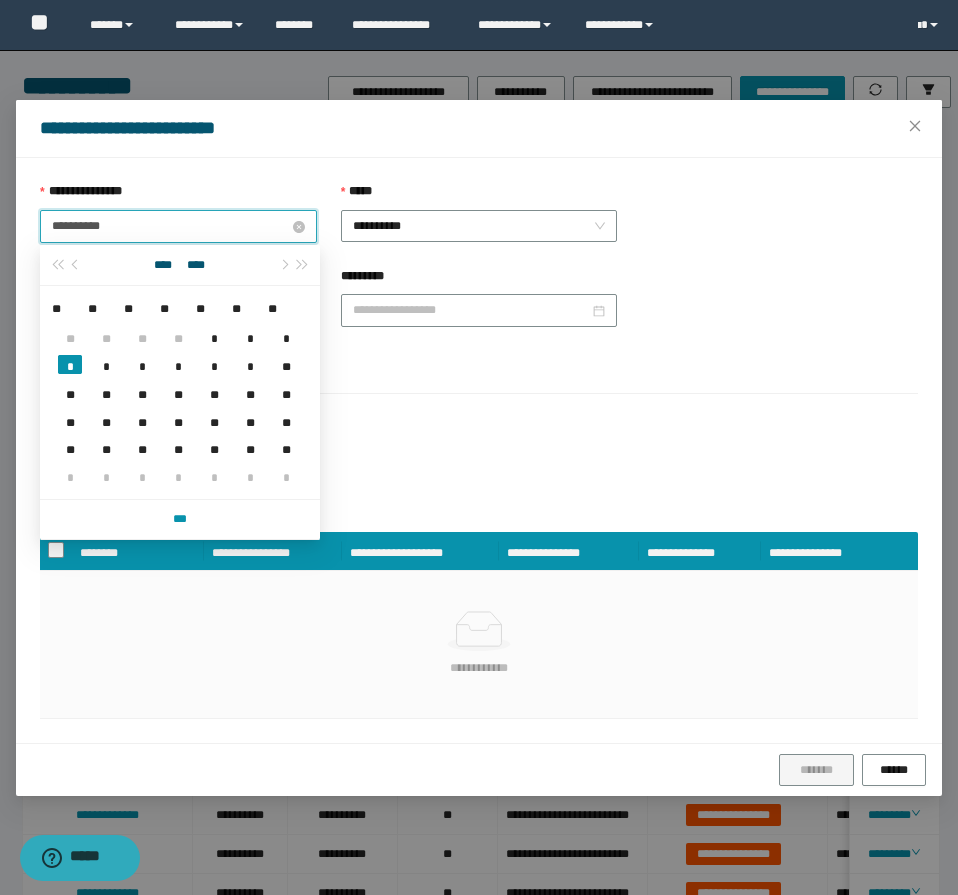 click on "**********" at bounding box center [170, 226] 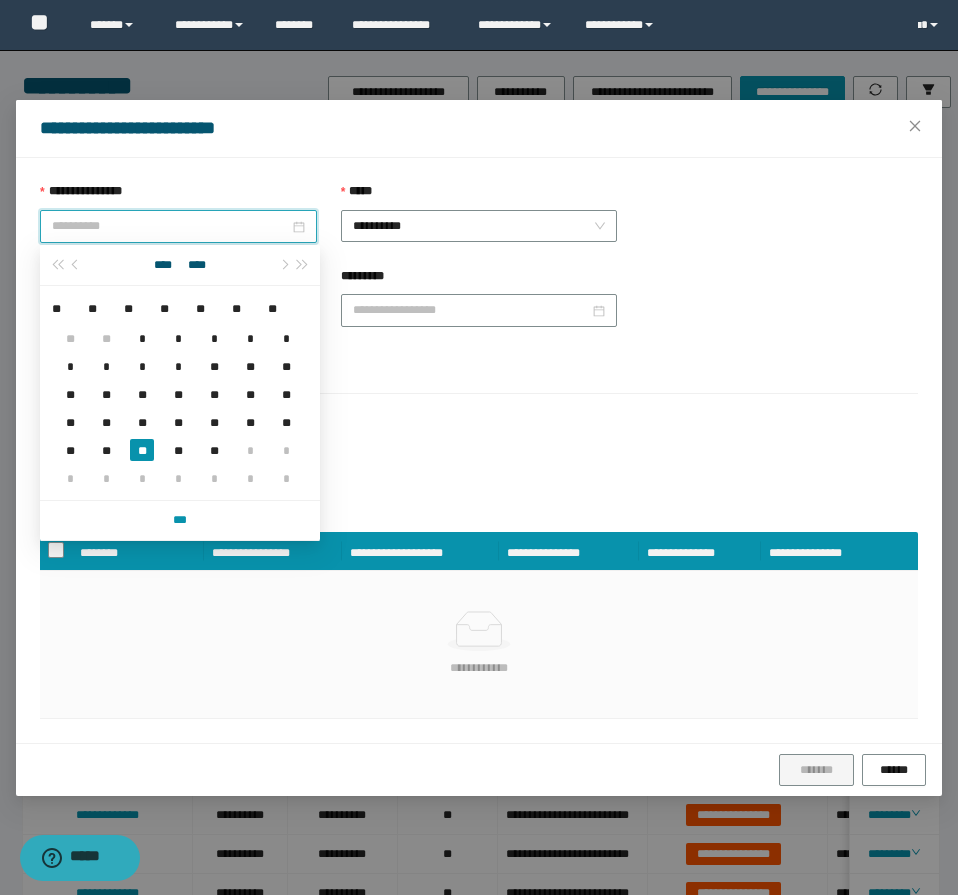 click on "**" at bounding box center [142, 450] 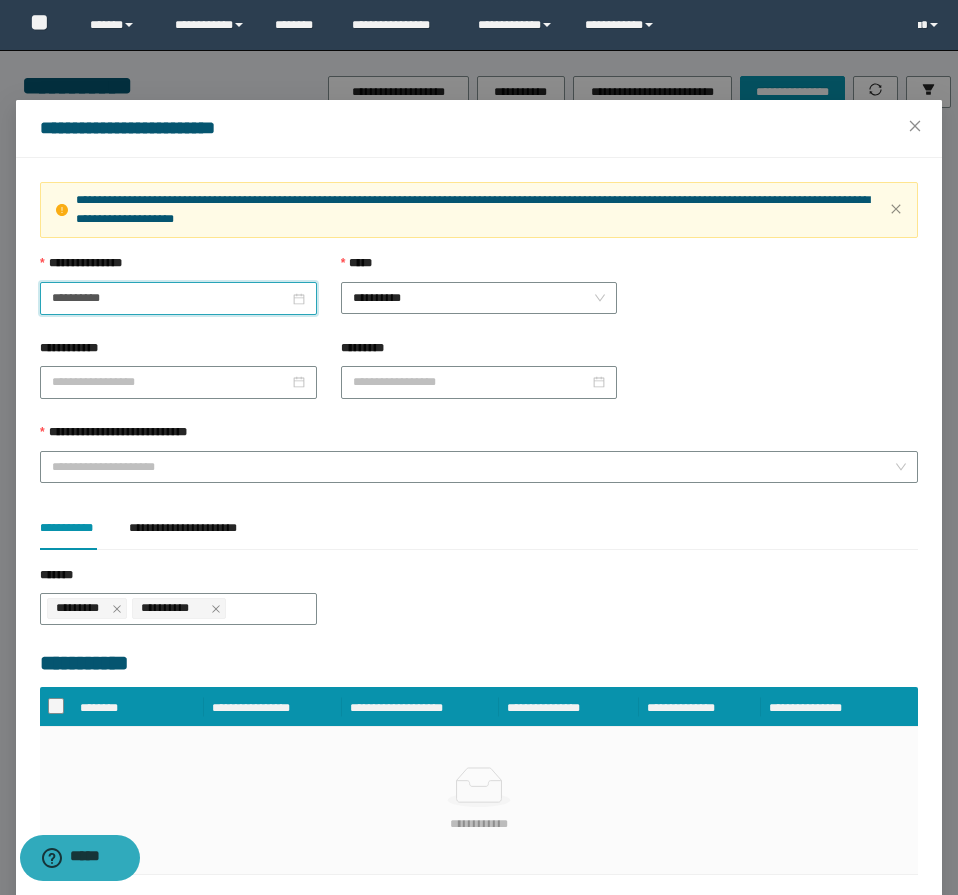 type on "**********" 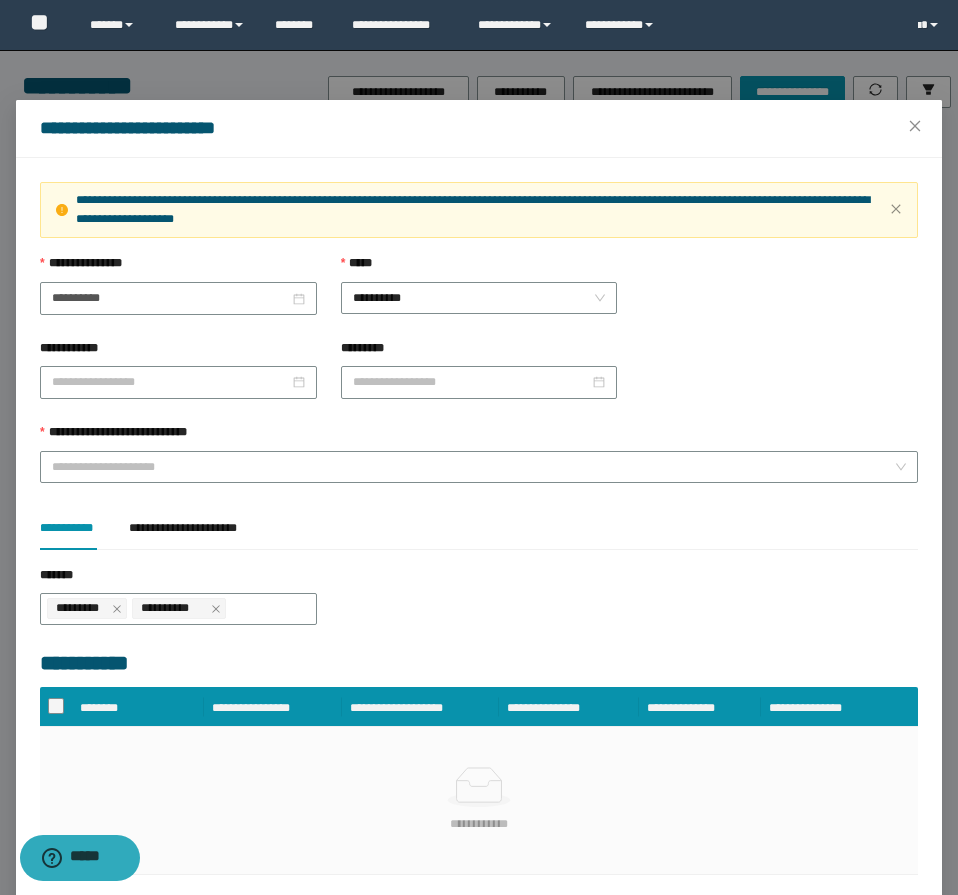 click on "**********" at bounding box center [479, 210] 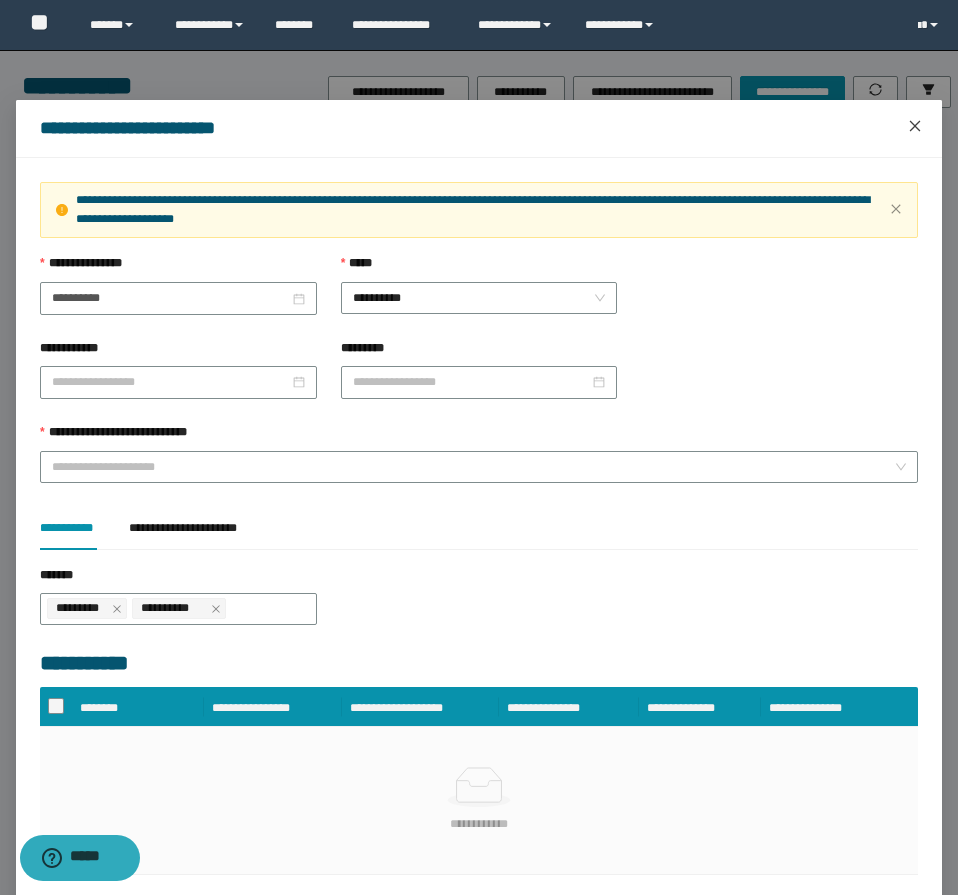 click at bounding box center (915, 127) 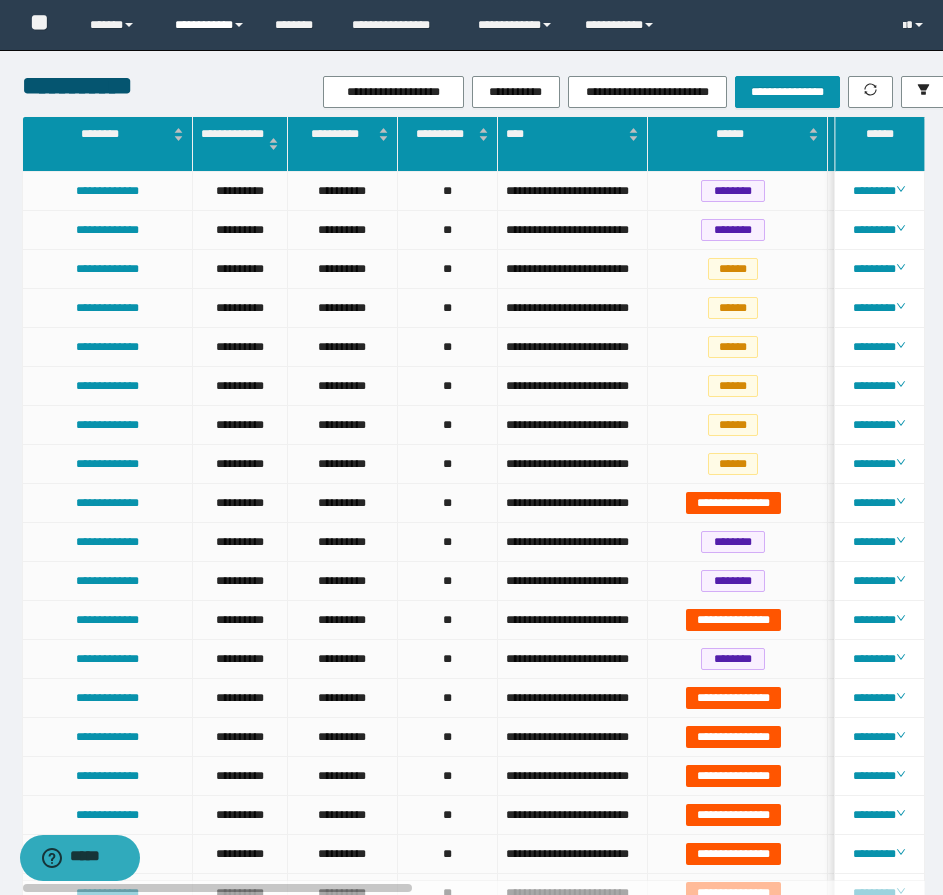 click on "**********" at bounding box center [210, 25] 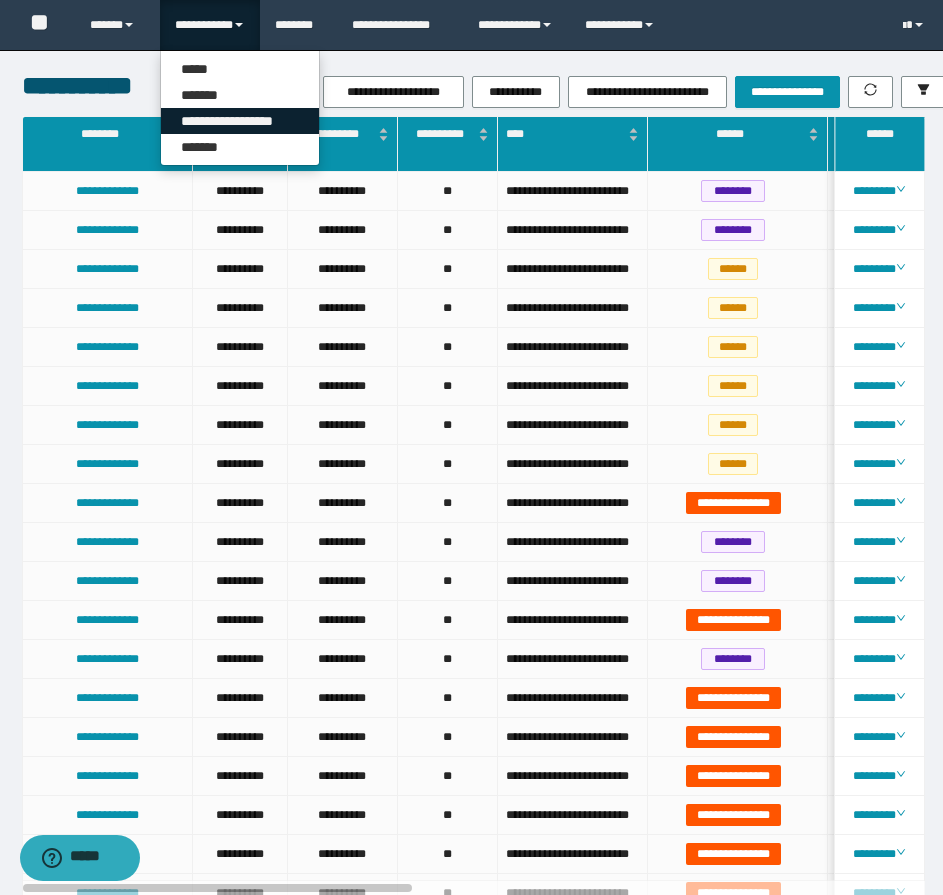 click on "**********" at bounding box center [240, 121] 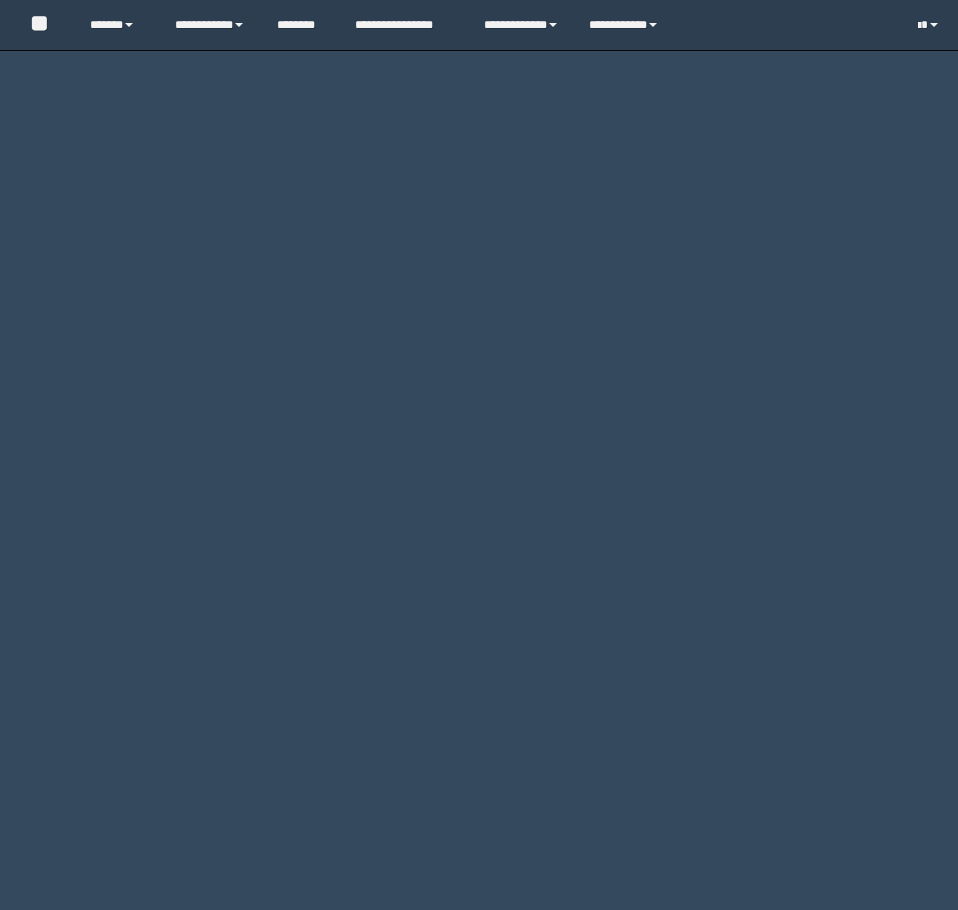 scroll, scrollTop: 0, scrollLeft: 0, axis: both 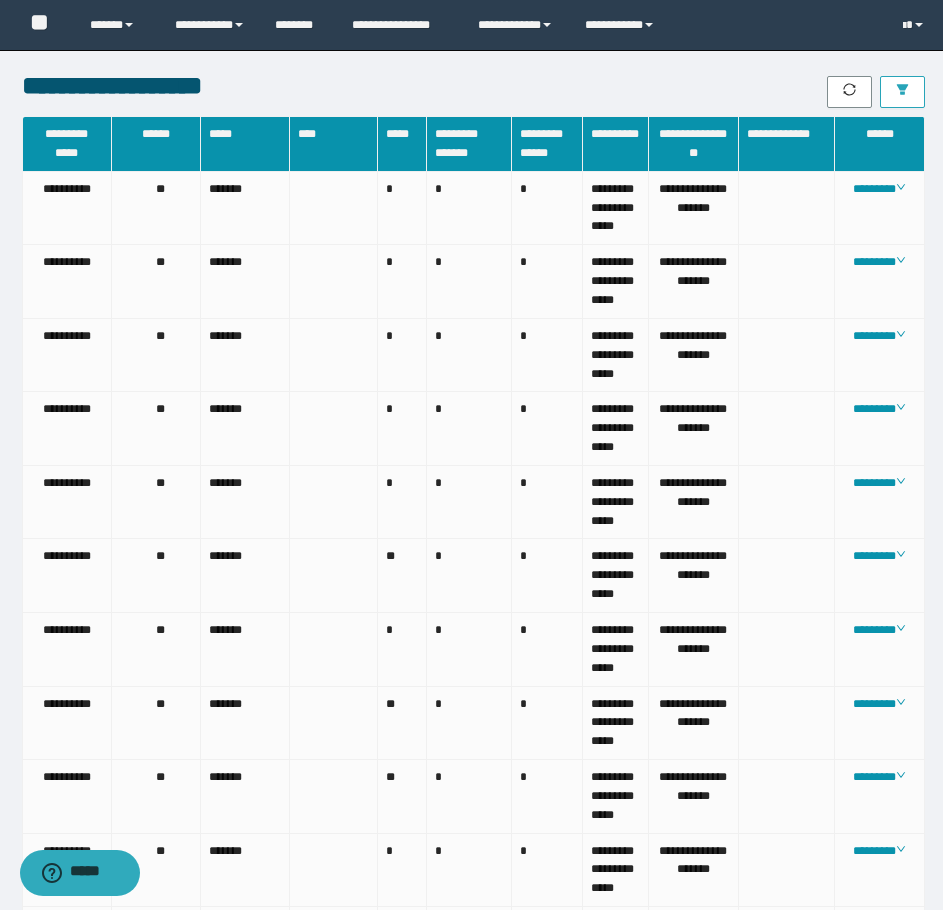 click at bounding box center (902, 92) 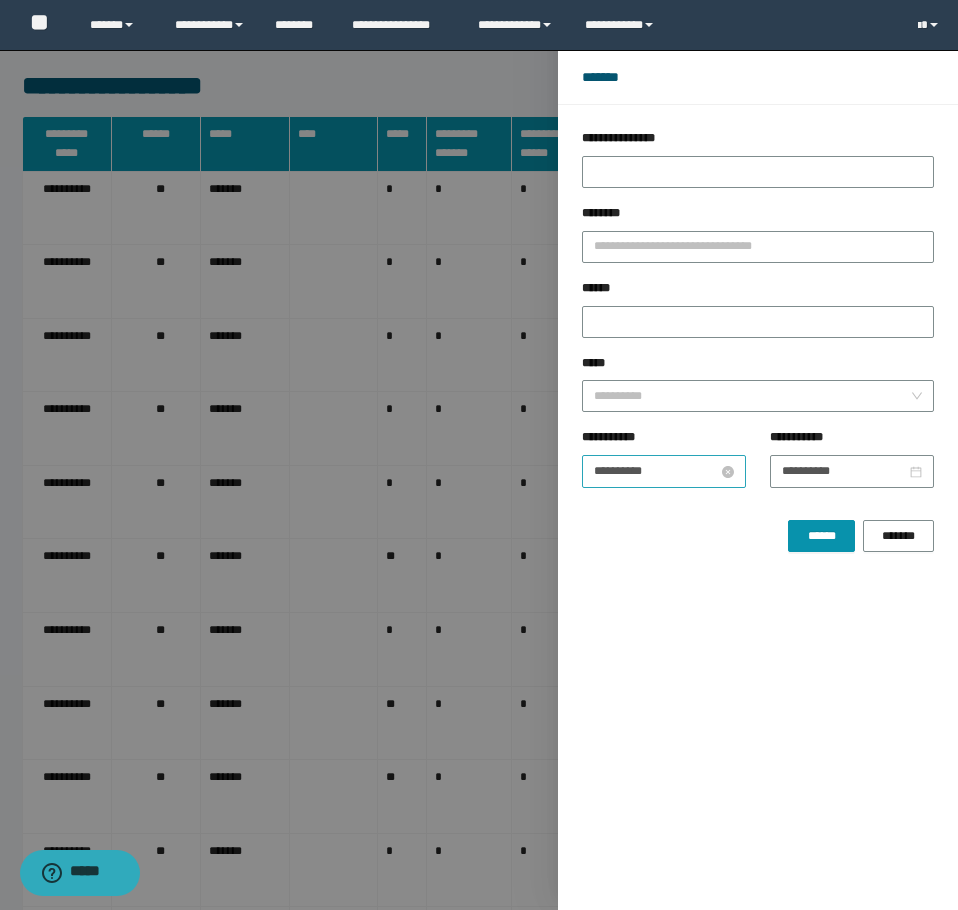 click on "**********" at bounding box center (656, 471) 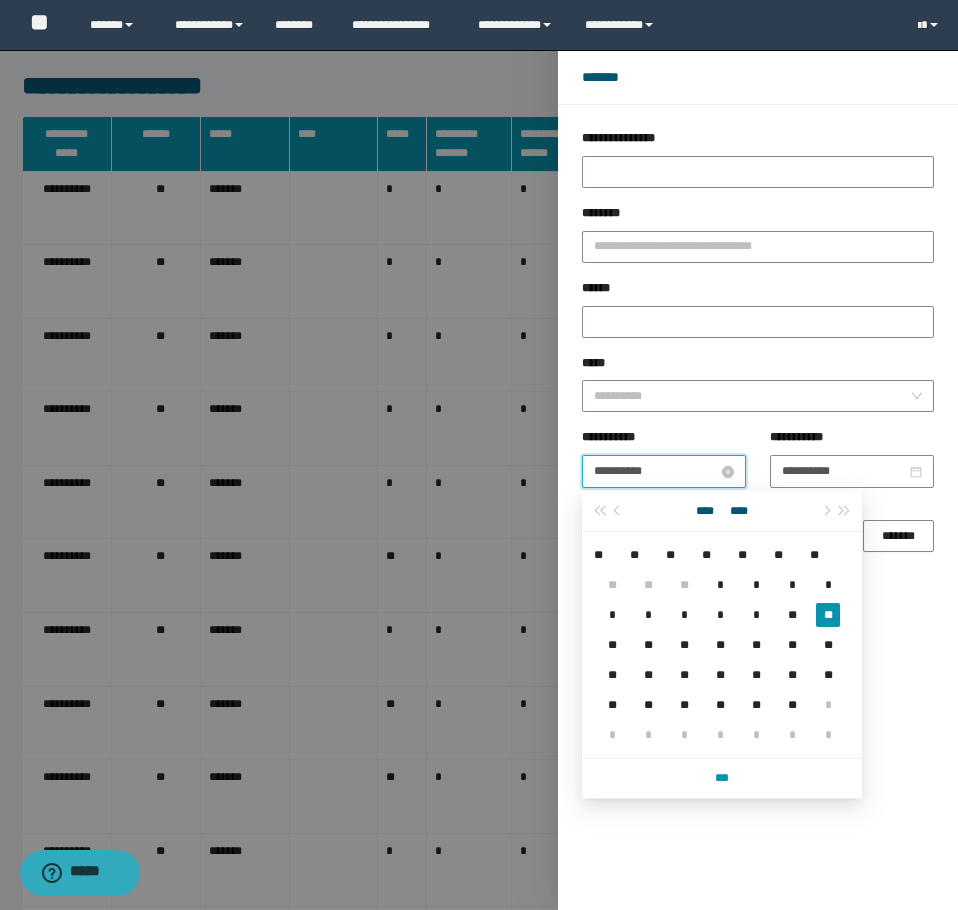 click on "**********" at bounding box center [656, 471] 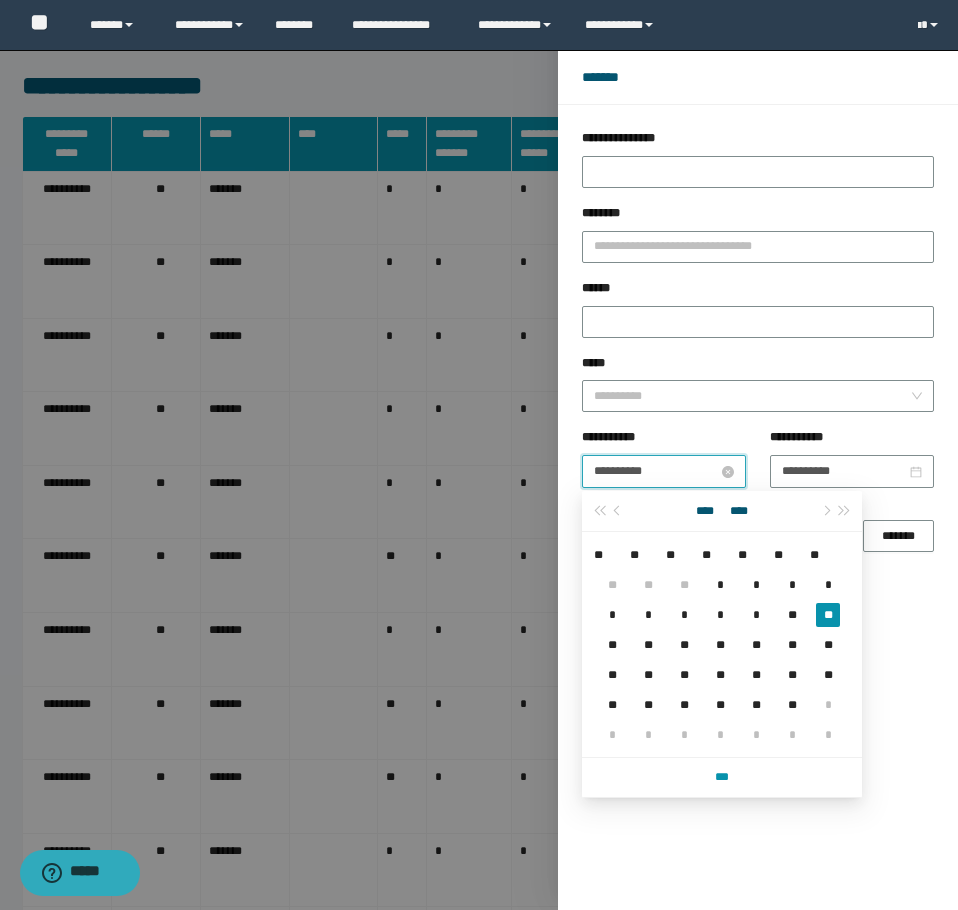 click on "**********" at bounding box center [656, 471] 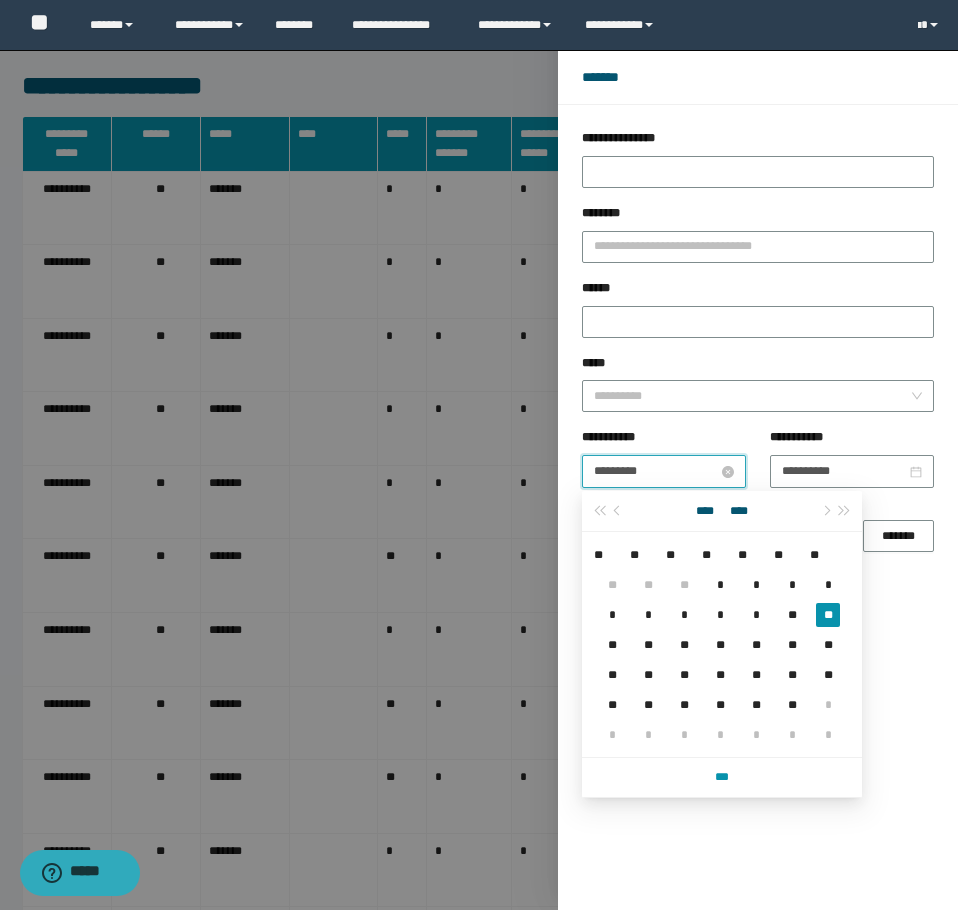 click on "*********" at bounding box center (656, 471) 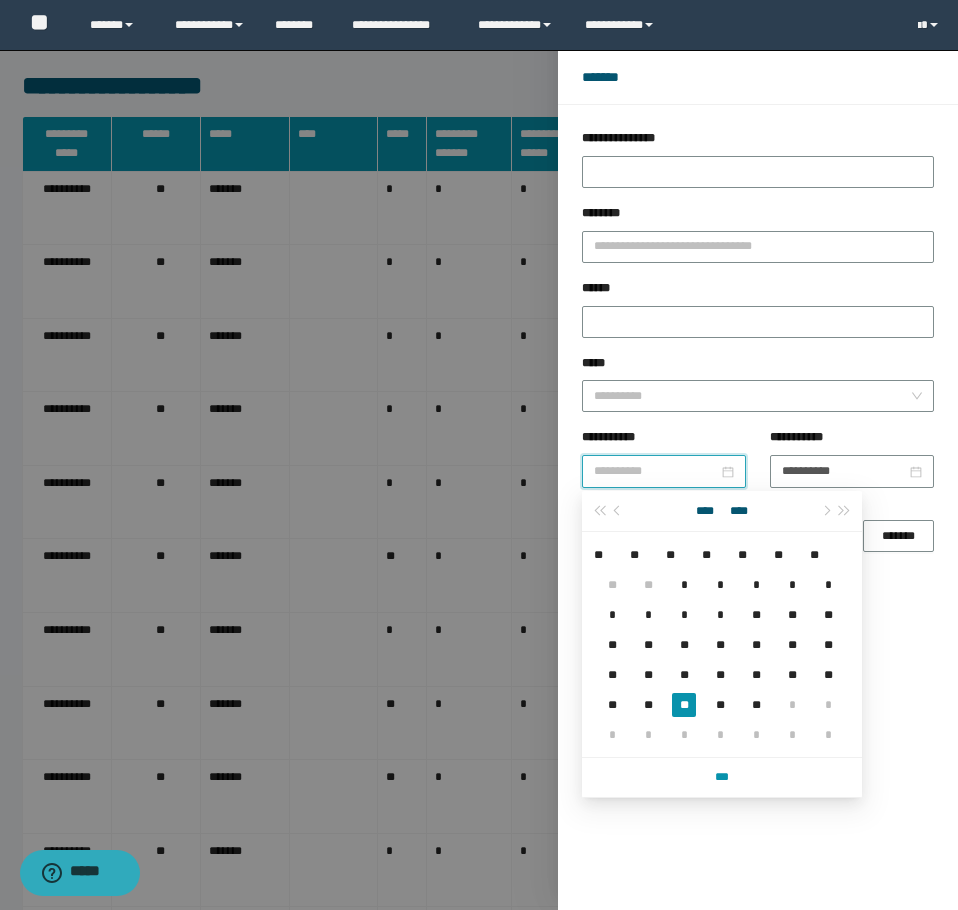 click on "**" at bounding box center [684, 705] 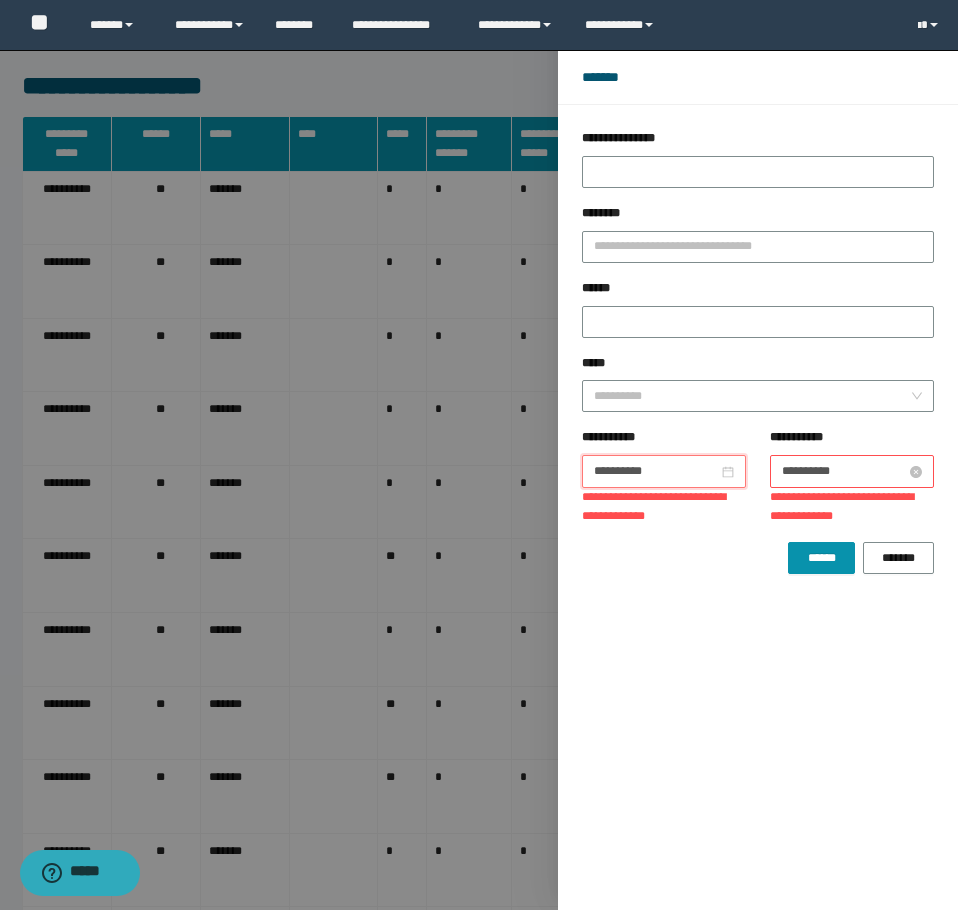 type on "**********" 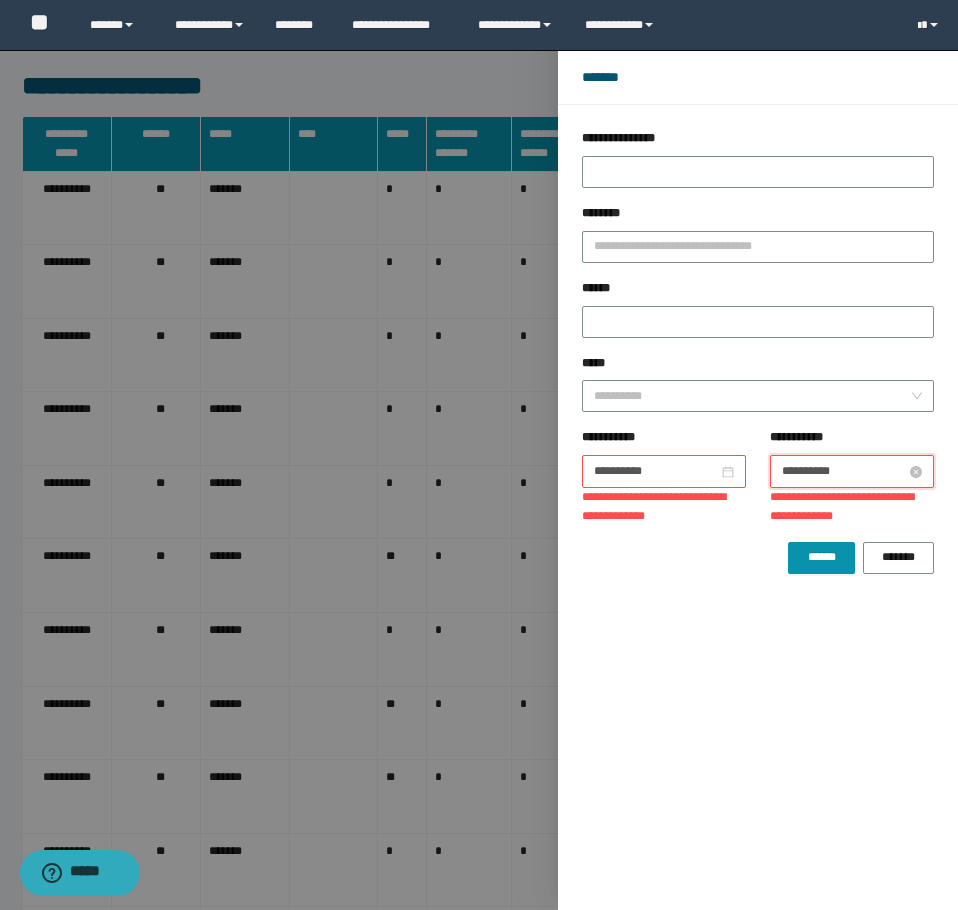 click on "**********" at bounding box center (844, 471) 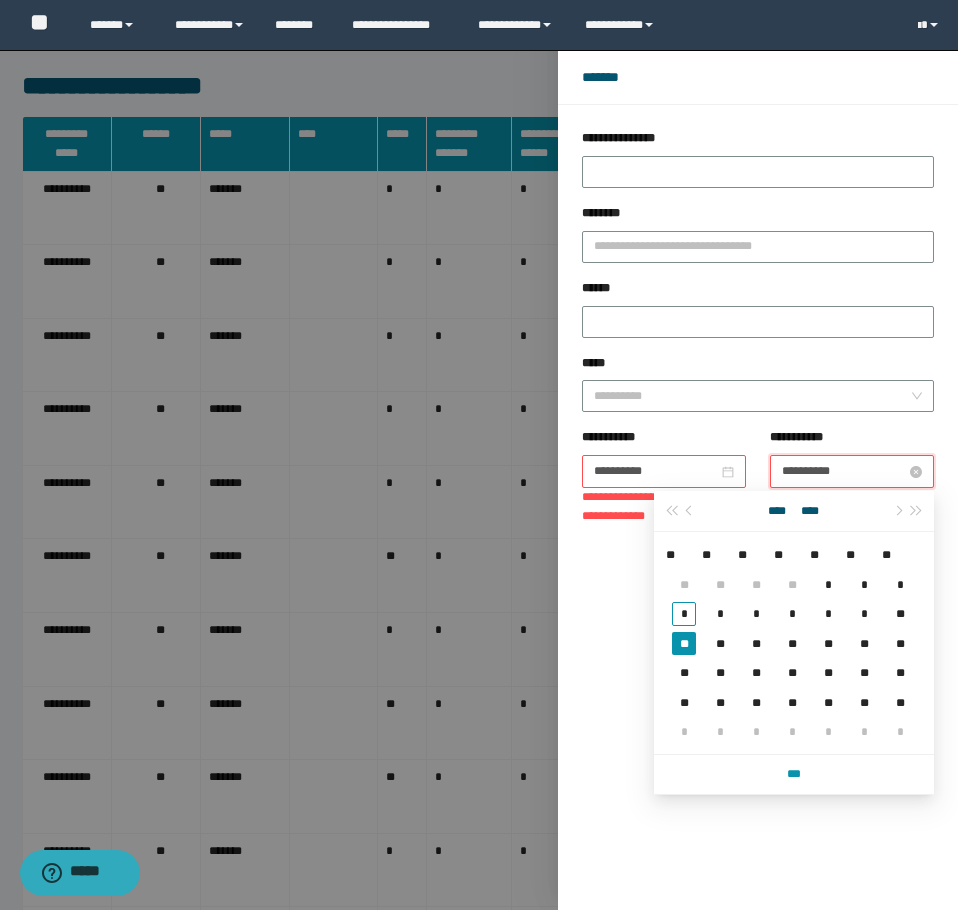 click on "**********" at bounding box center [844, 471] 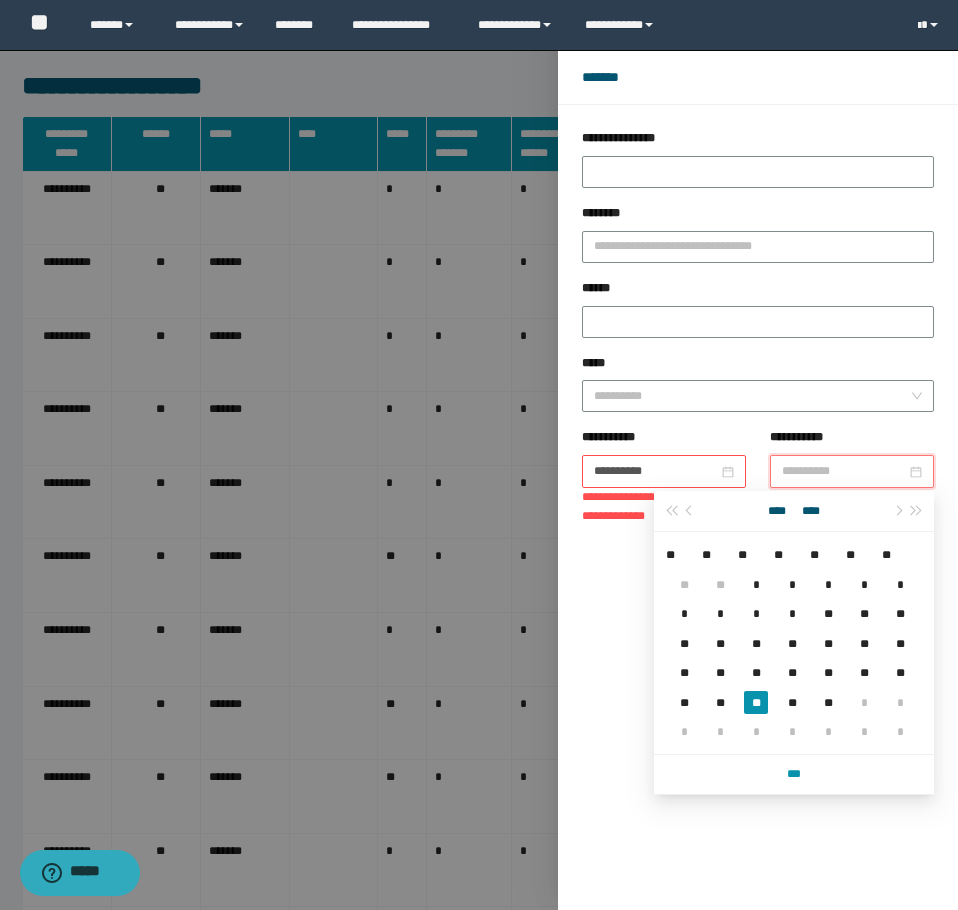 click on "**" at bounding box center (756, 702) 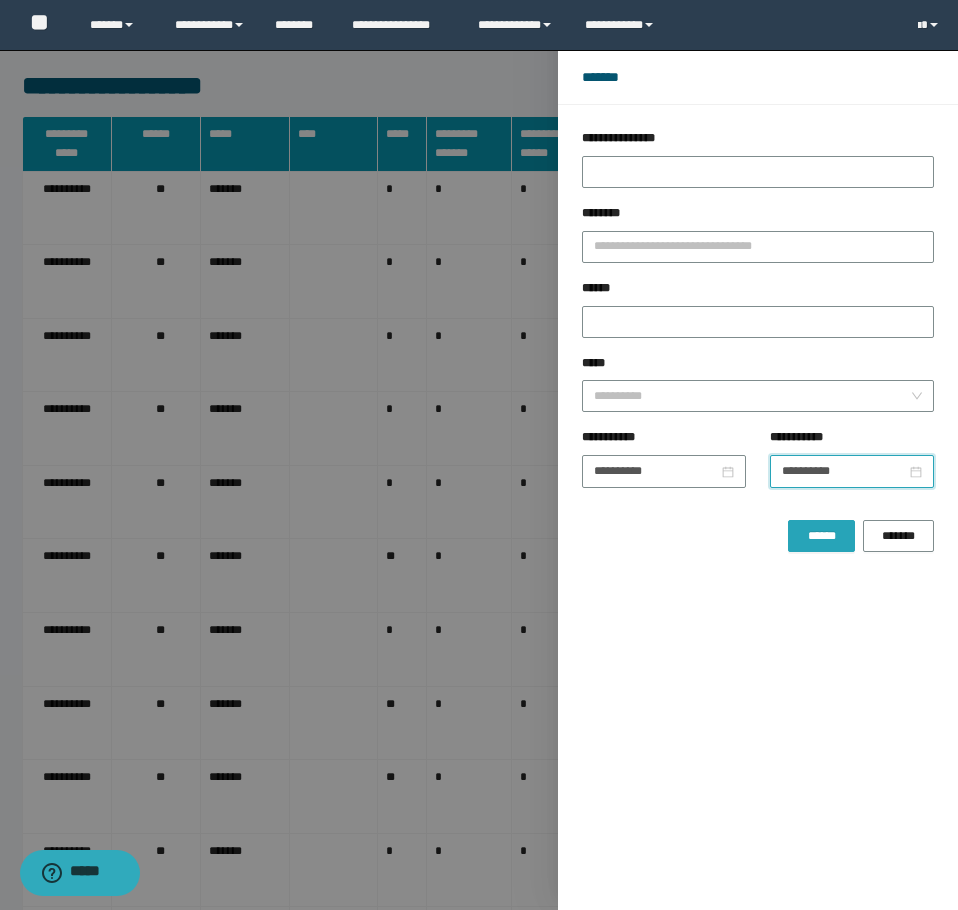 type on "**********" 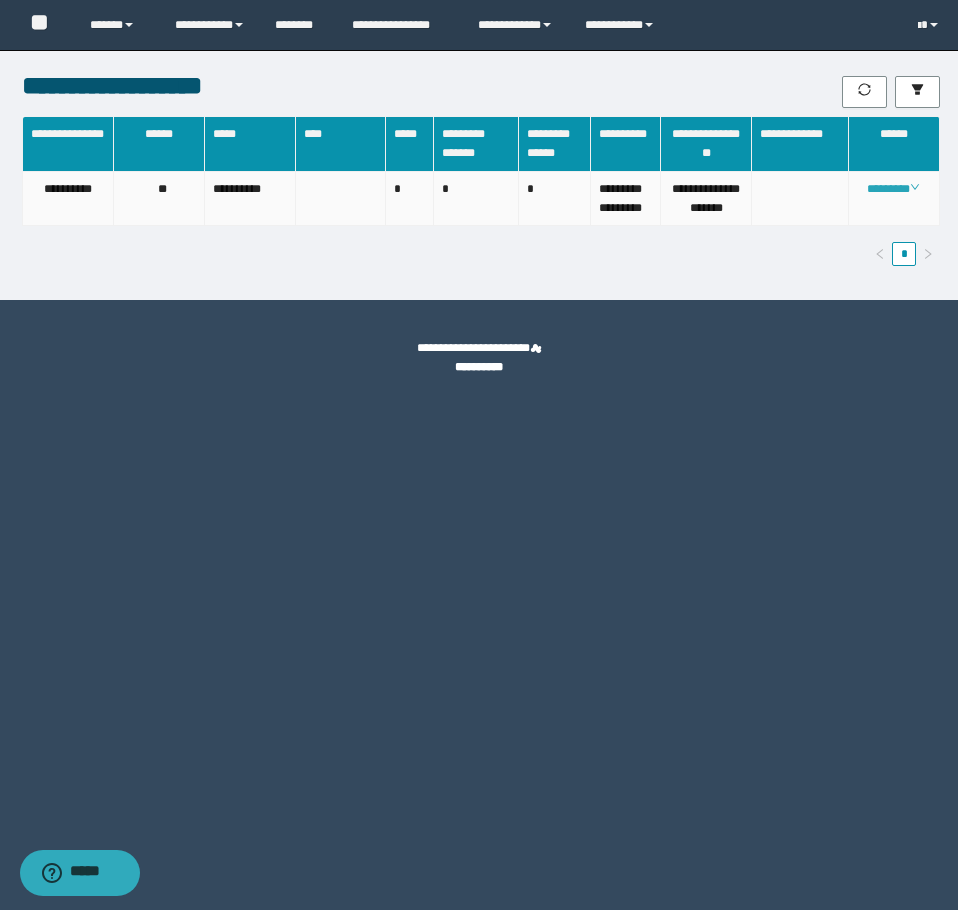 click on "********" at bounding box center [893, 189] 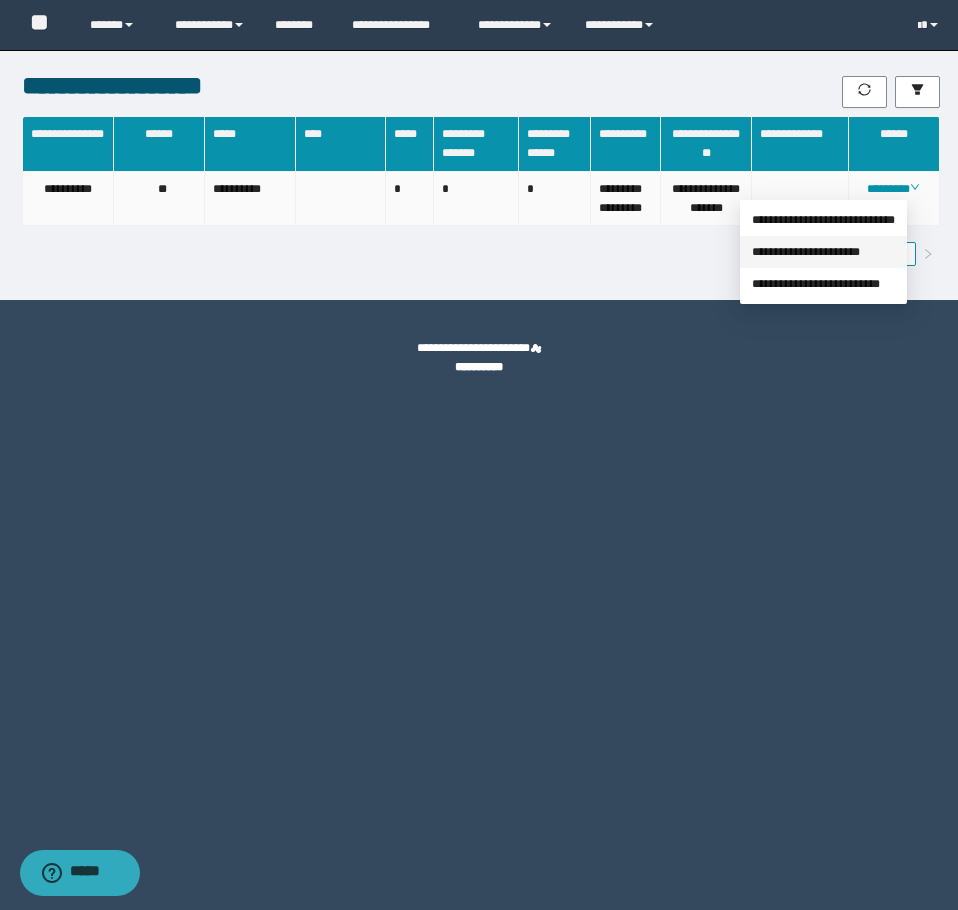 click on "**********" at bounding box center [806, 252] 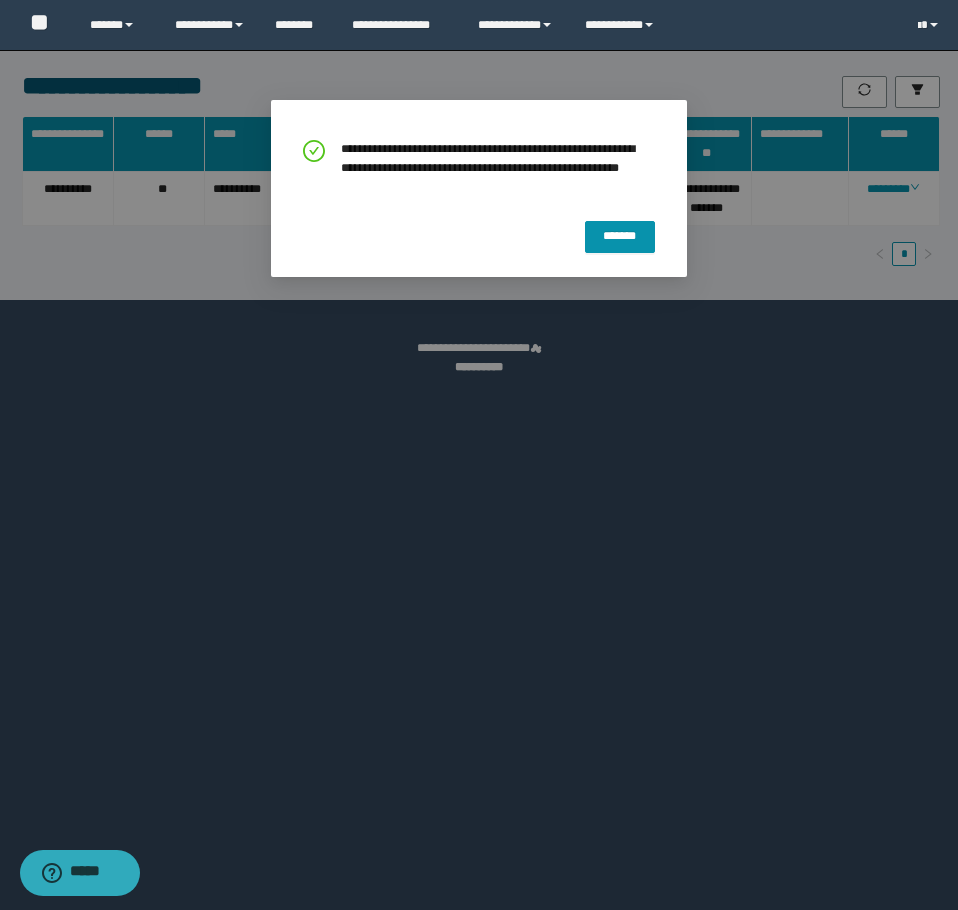 click on "**********" at bounding box center [479, 455] 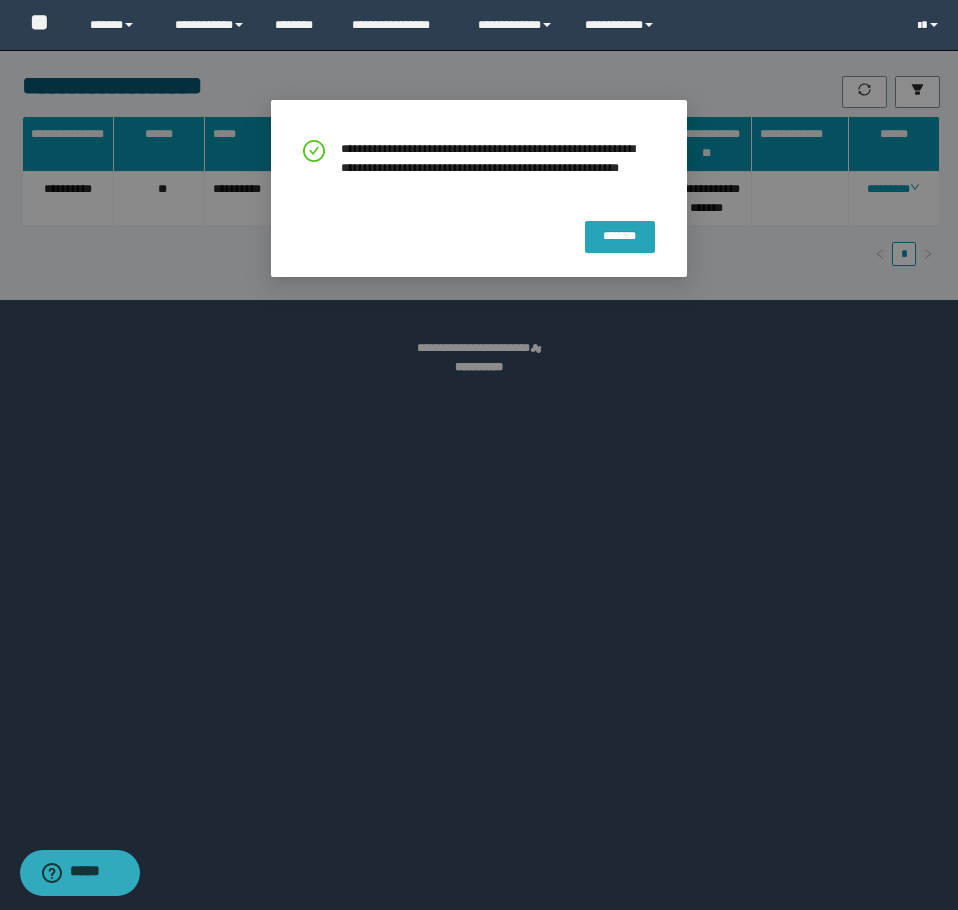 click on "*******" at bounding box center (620, 236) 